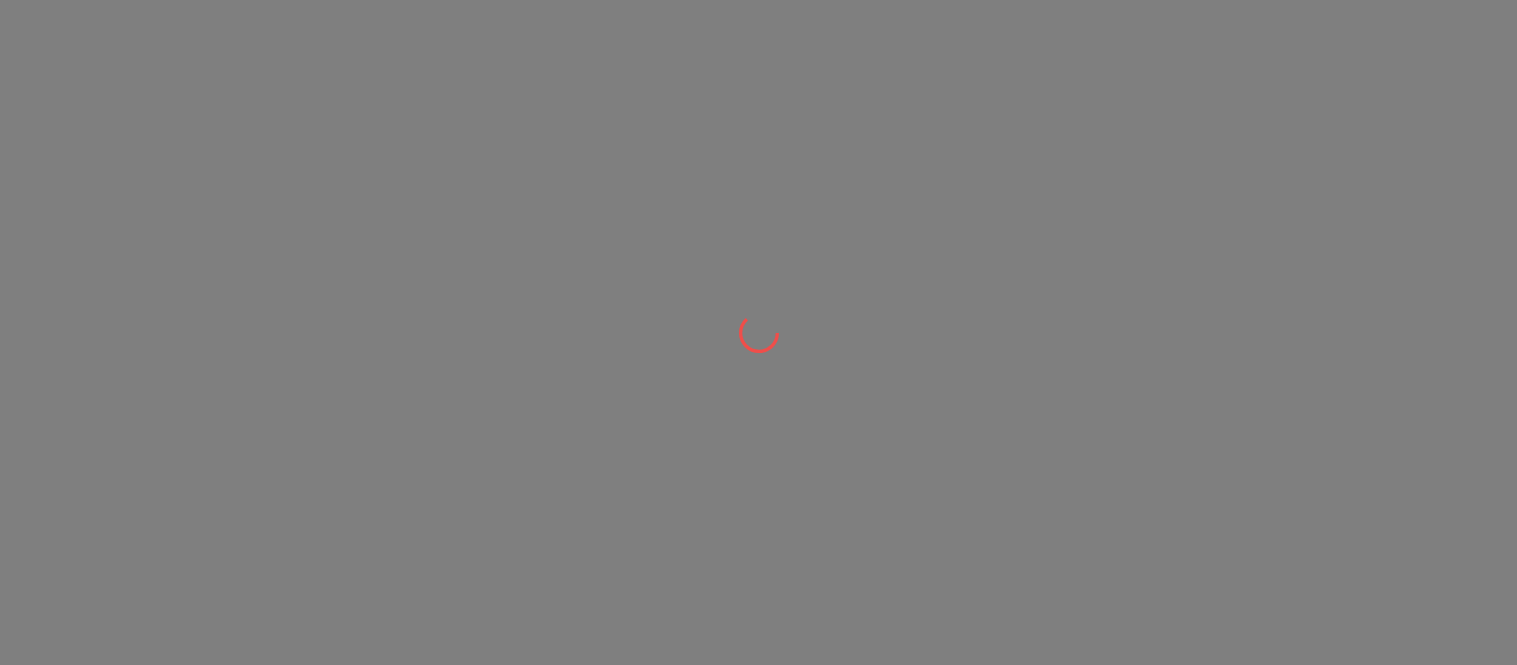 scroll, scrollTop: 0, scrollLeft: 0, axis: both 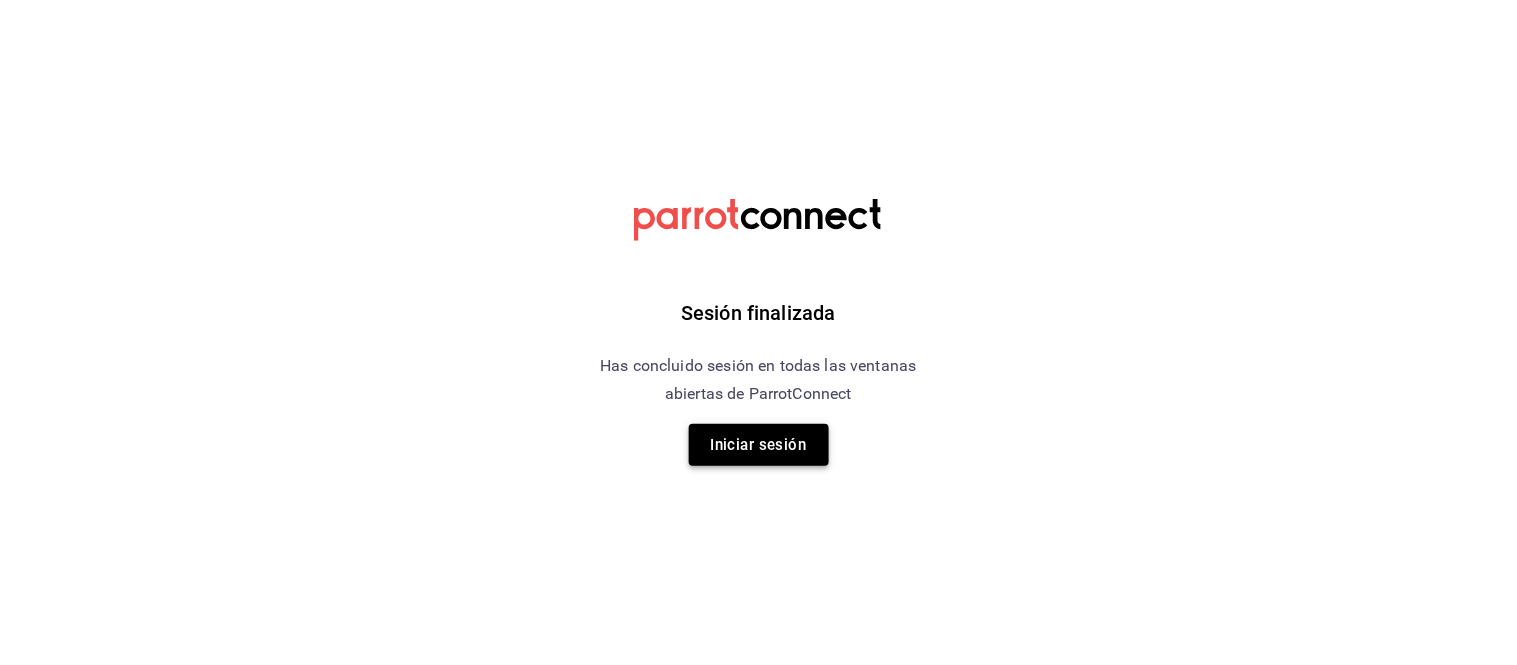 click on "Iniciar sesión" at bounding box center (759, 445) 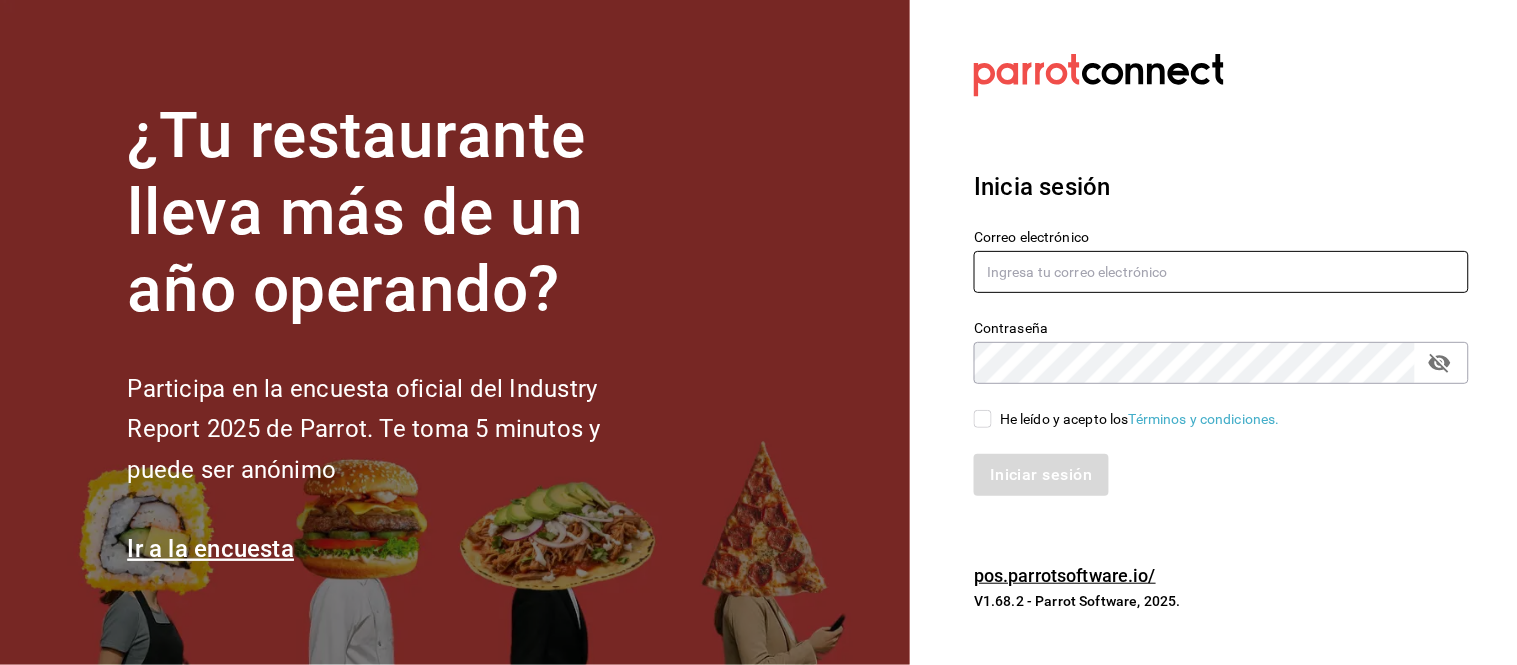 type on "[USERNAME]@example.com" 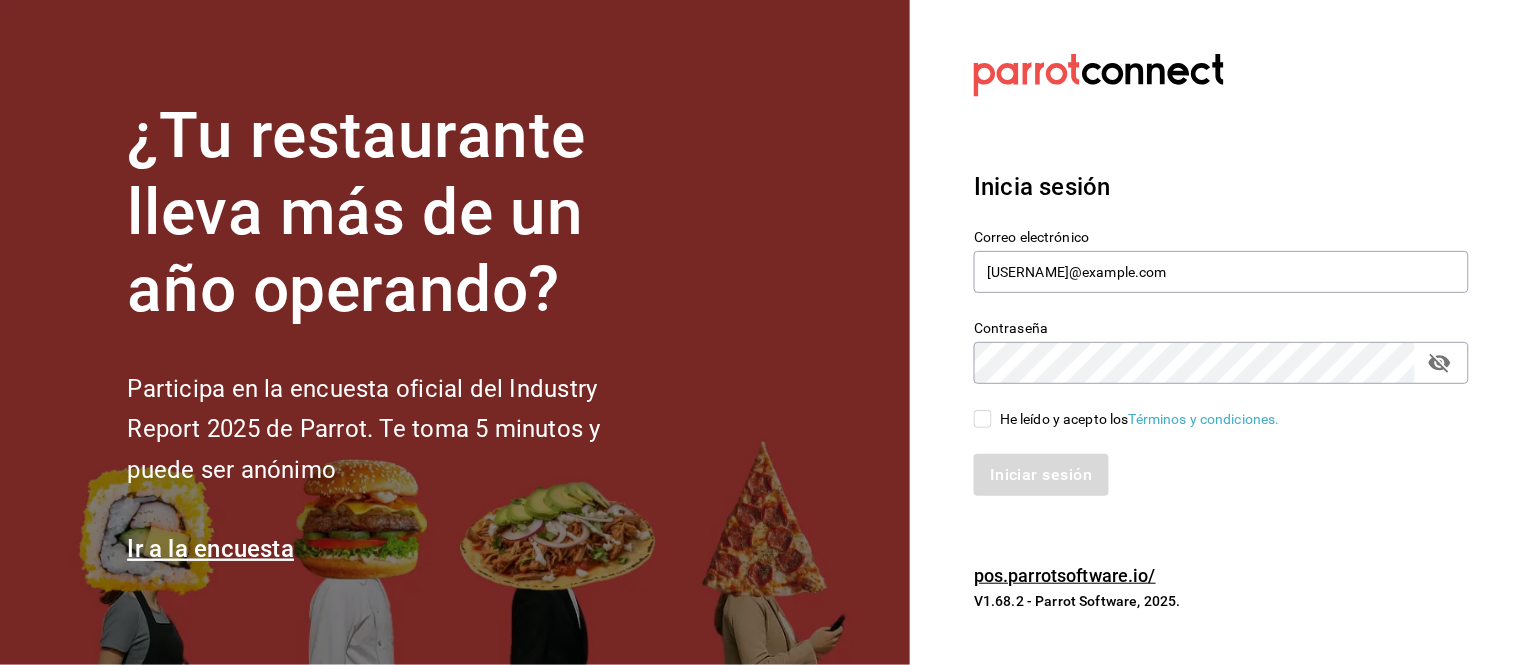 click on "He leído y acepto los  Términos y condiciones." at bounding box center [983, 419] 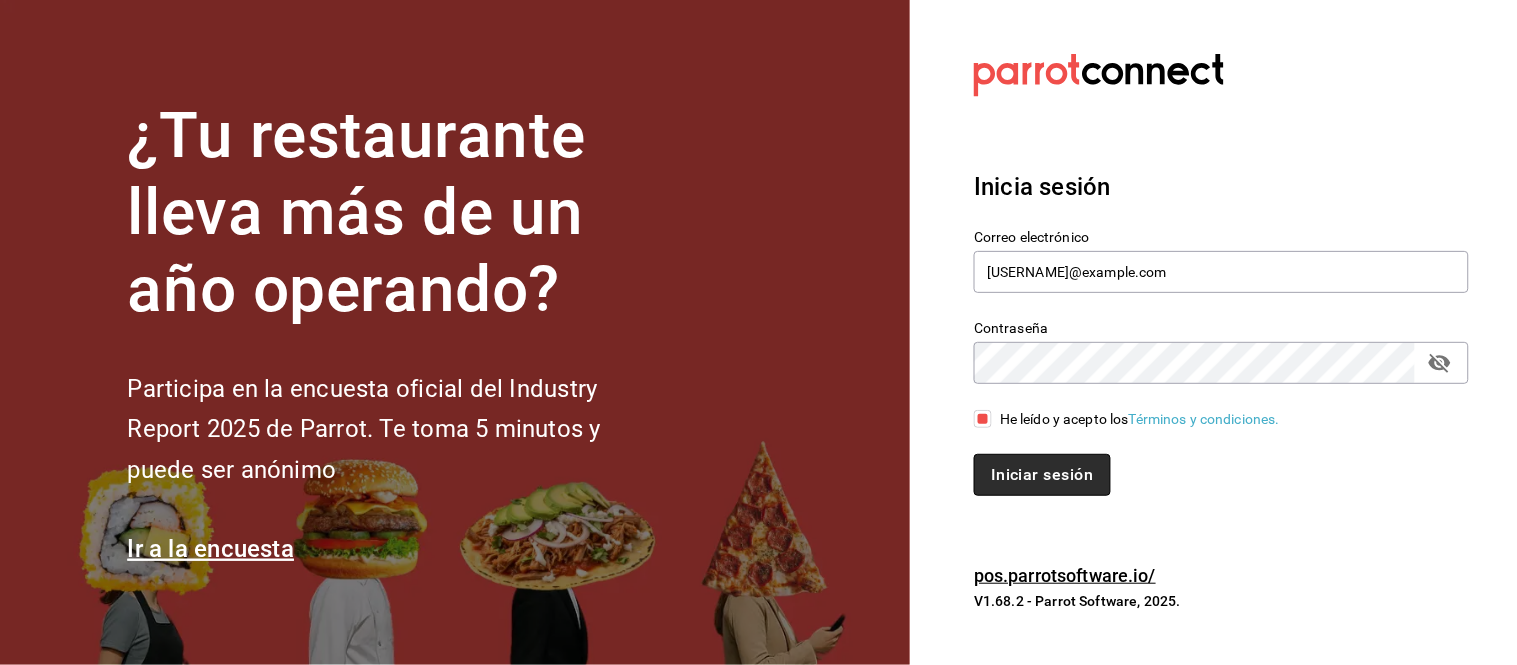 click on "Iniciar sesión" at bounding box center [1042, 475] 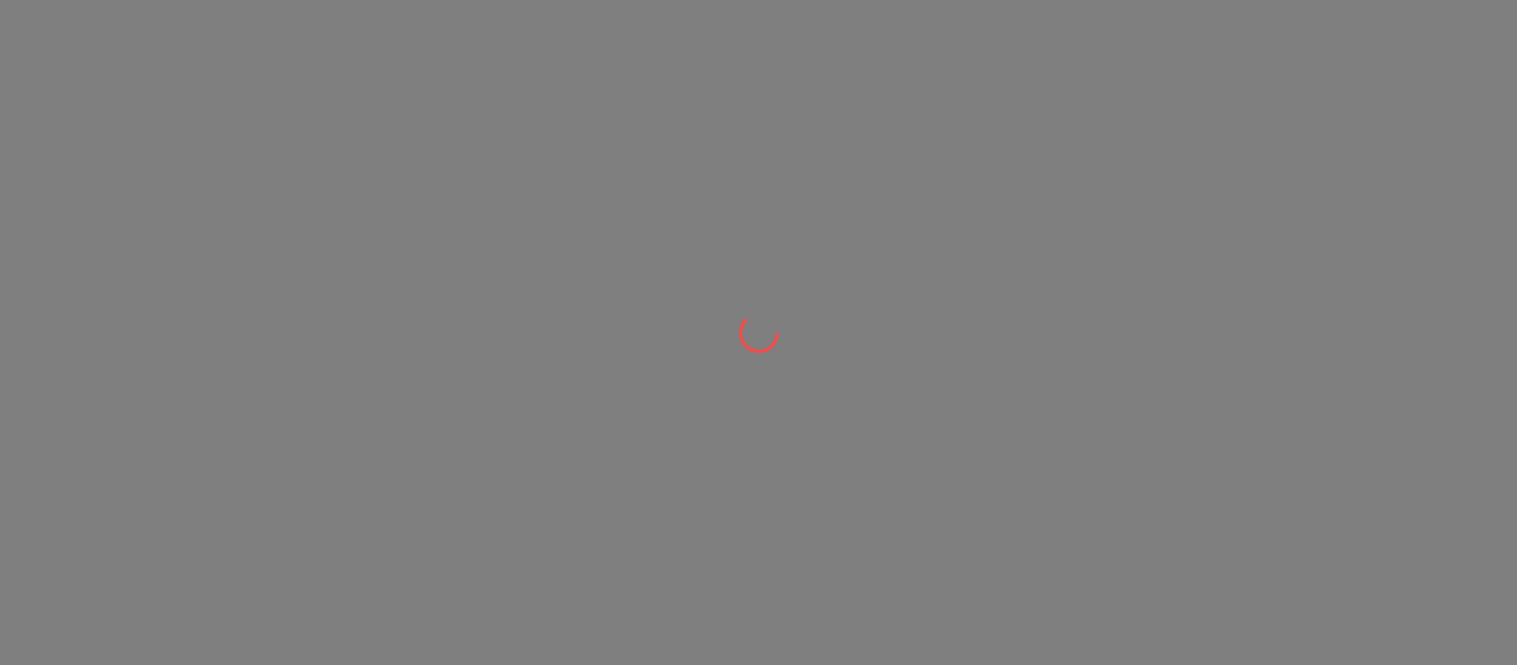 scroll, scrollTop: 0, scrollLeft: 0, axis: both 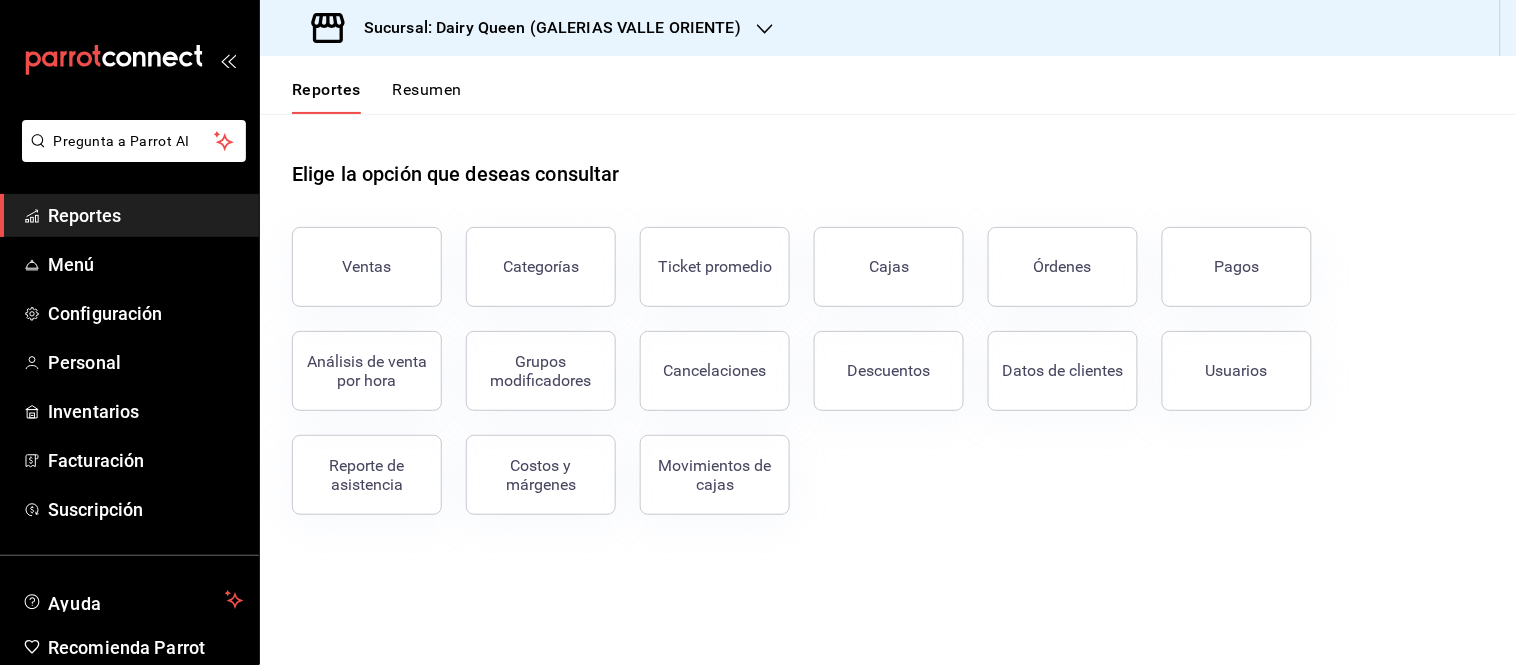 click on "Reportes Resumen" at bounding box center (888, 85) 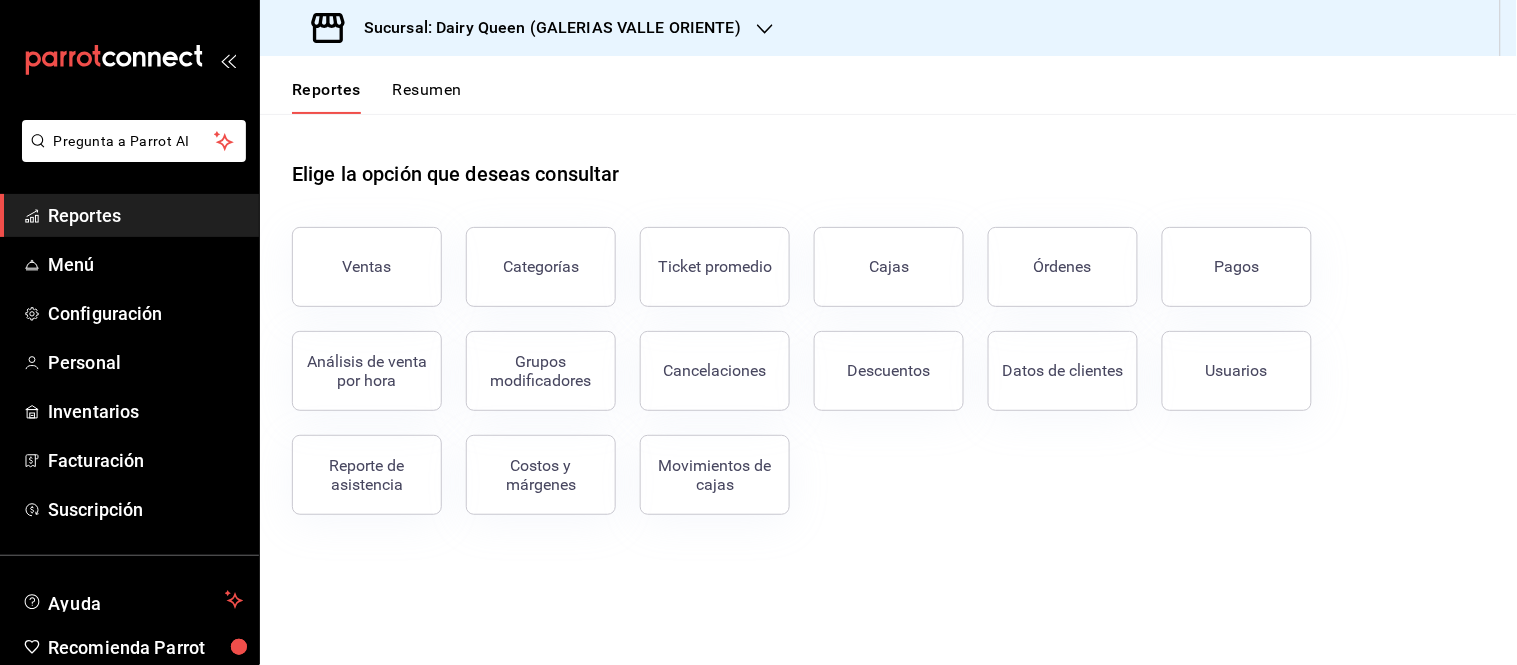 click on "Resumen" at bounding box center [427, 97] 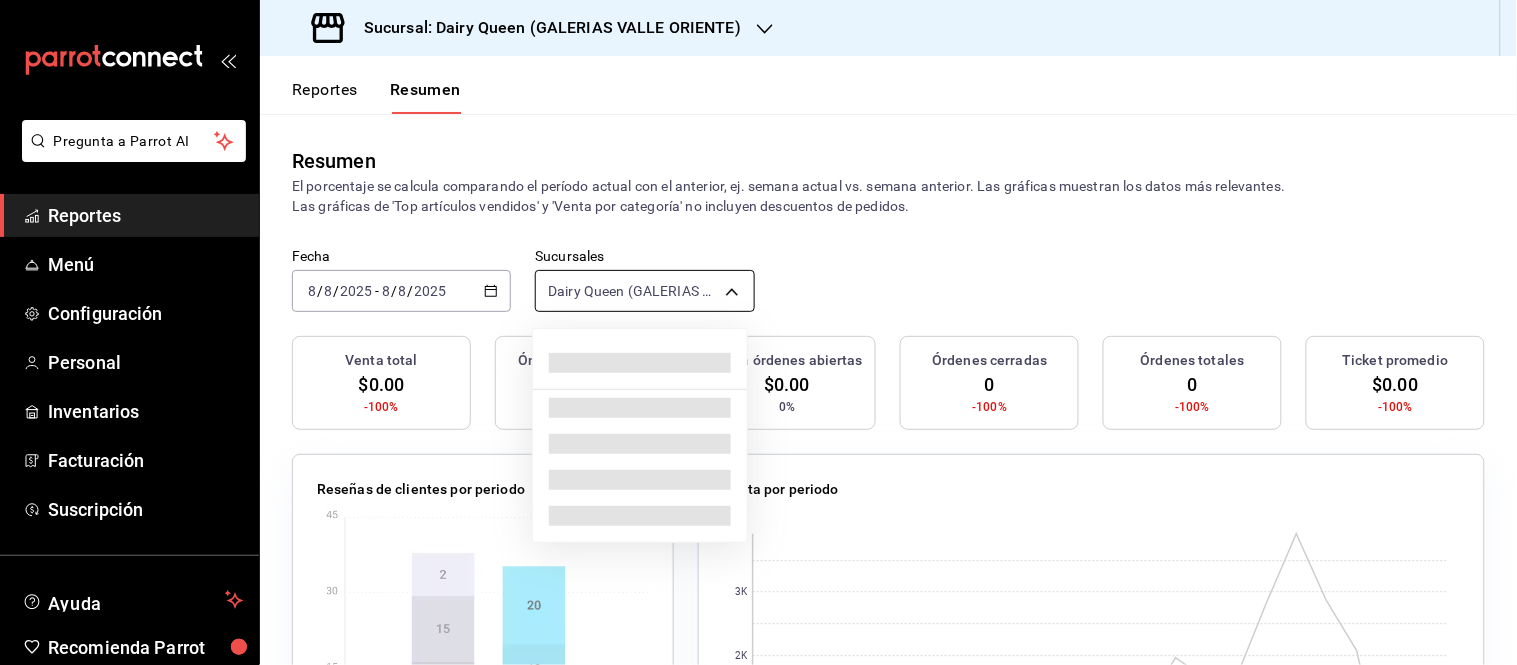 click on "Pregunta a Parrot AI Reportes   Menú   Configuración   Personal   Inventarios   Facturación   Suscripción   Ayuda Recomienda Parrot   Super Admin Parrot   Sugerir nueva función   Sucursal: Dairy Queen ([CITY]) Reportes Resumen Resumen El porcentaje se calcula comparando el período actual con el anterior, ej. semana actual vs. semana anterior. Las gráficas muestran los datos más relevantes.  Las gráficas de 'Top artículos vendidos' y 'Venta por categoría' no incluyen descuentos de pedidos. Fecha [DATE] [DAY] / [MONTH] / [YEAR] - [DATE] [DAY] / [MONTH] / [YEAR] Sucursales Dairy Queen ([CITY]) [object Object] Venta total $0.00 -100% Órdenes abiertas 0 0% Venta órdenes abiertas $0.00 0% Órdenes cerradas 0 -100% Órdenes totales 0 -100% Ticket promedio $0.00 -100% Reseñas de clientes por periodo   Venta por periodo 0 1K 2K [DATE] [DATE] Pregunta a Parrot AI Reportes   Menú   Configuración   Personal   Inventarios   Facturación   Suscripción   Ayuda Recomienda Parrot" at bounding box center [758, 332] 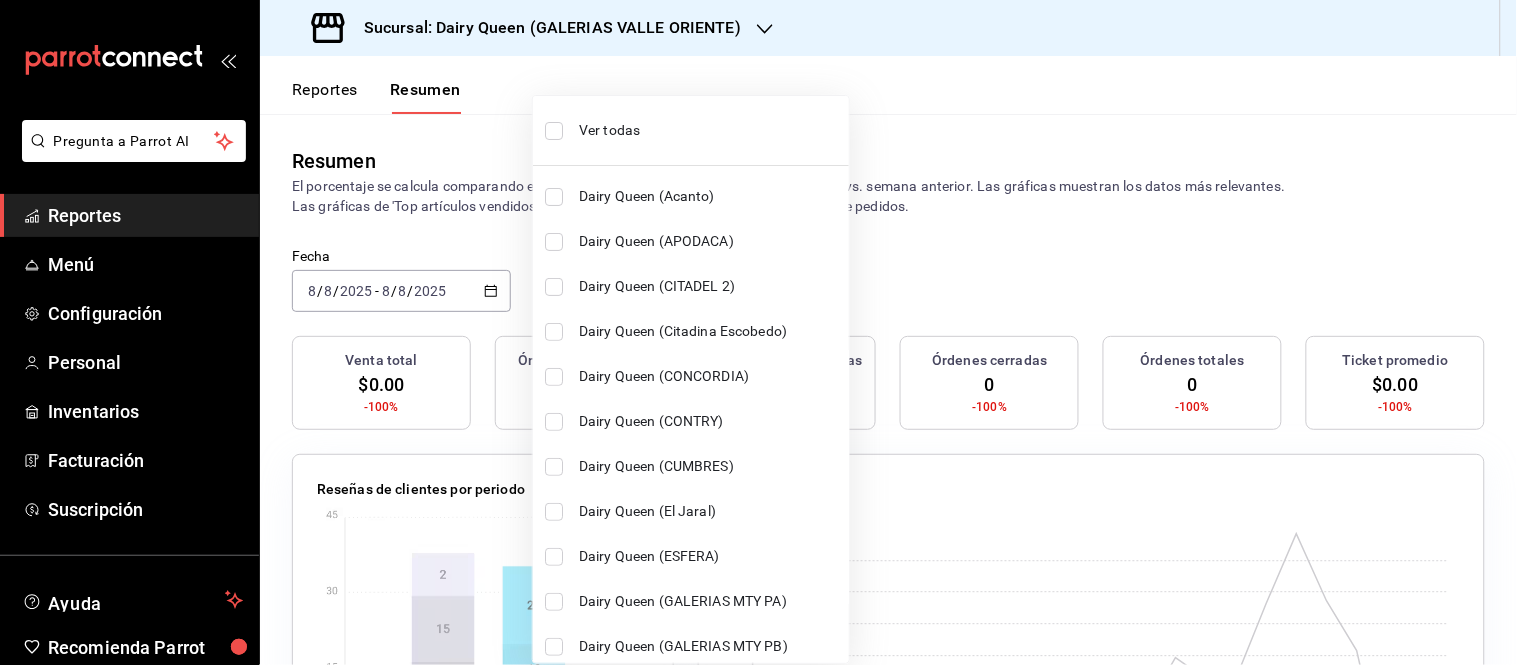 click on "Ver todas" at bounding box center (691, 130) 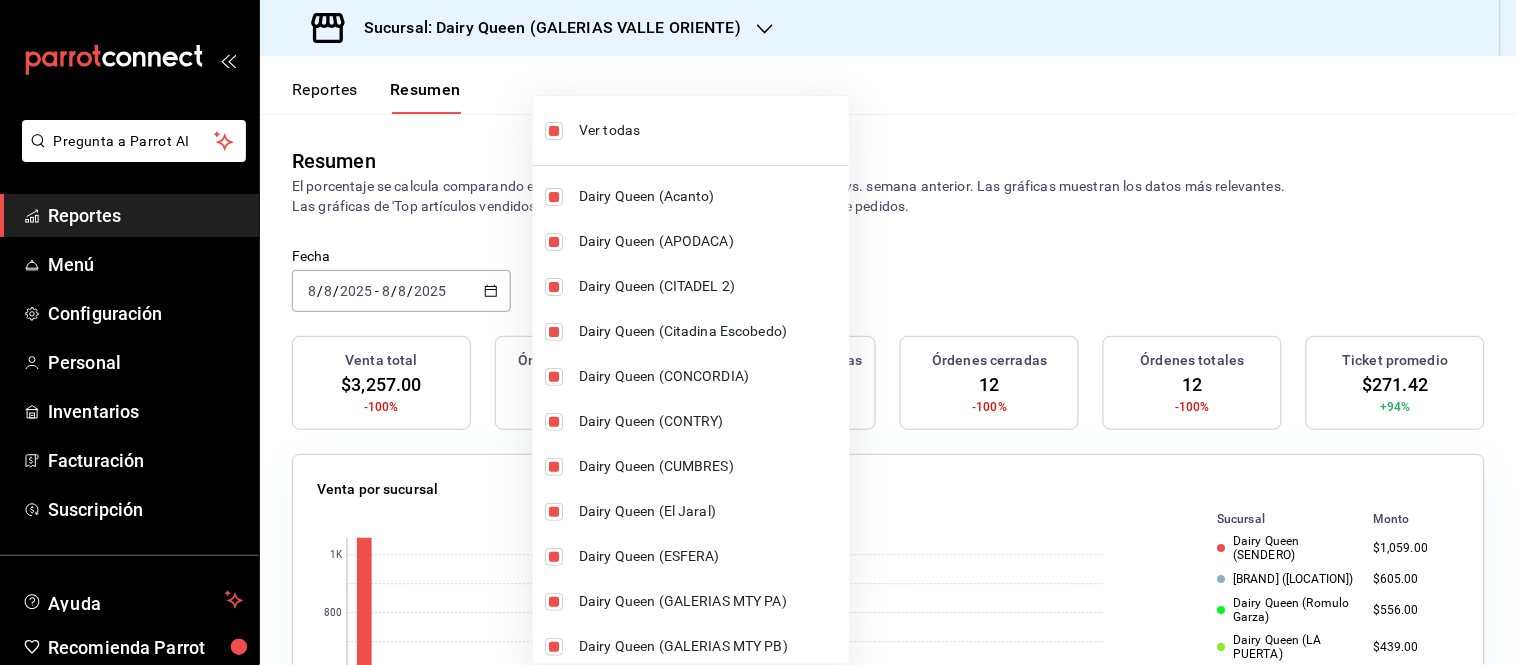 click at bounding box center [758, 332] 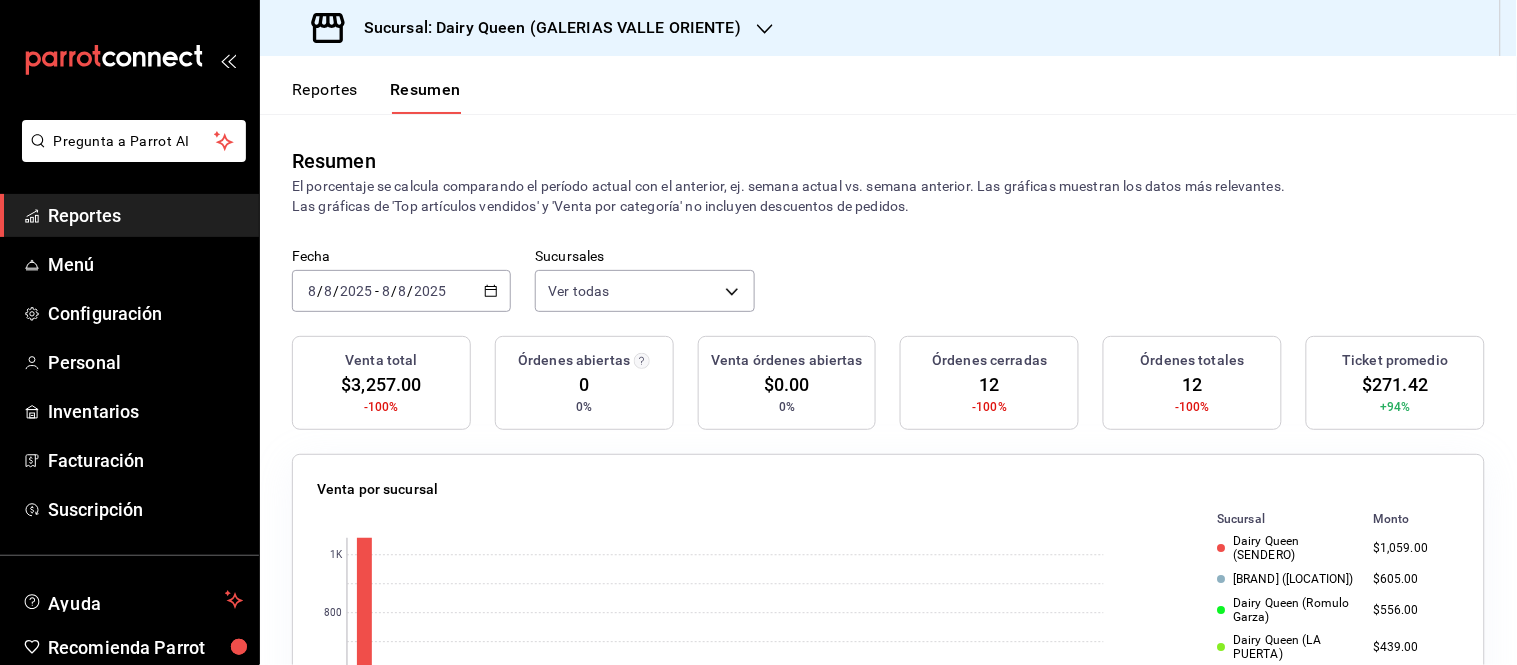 click 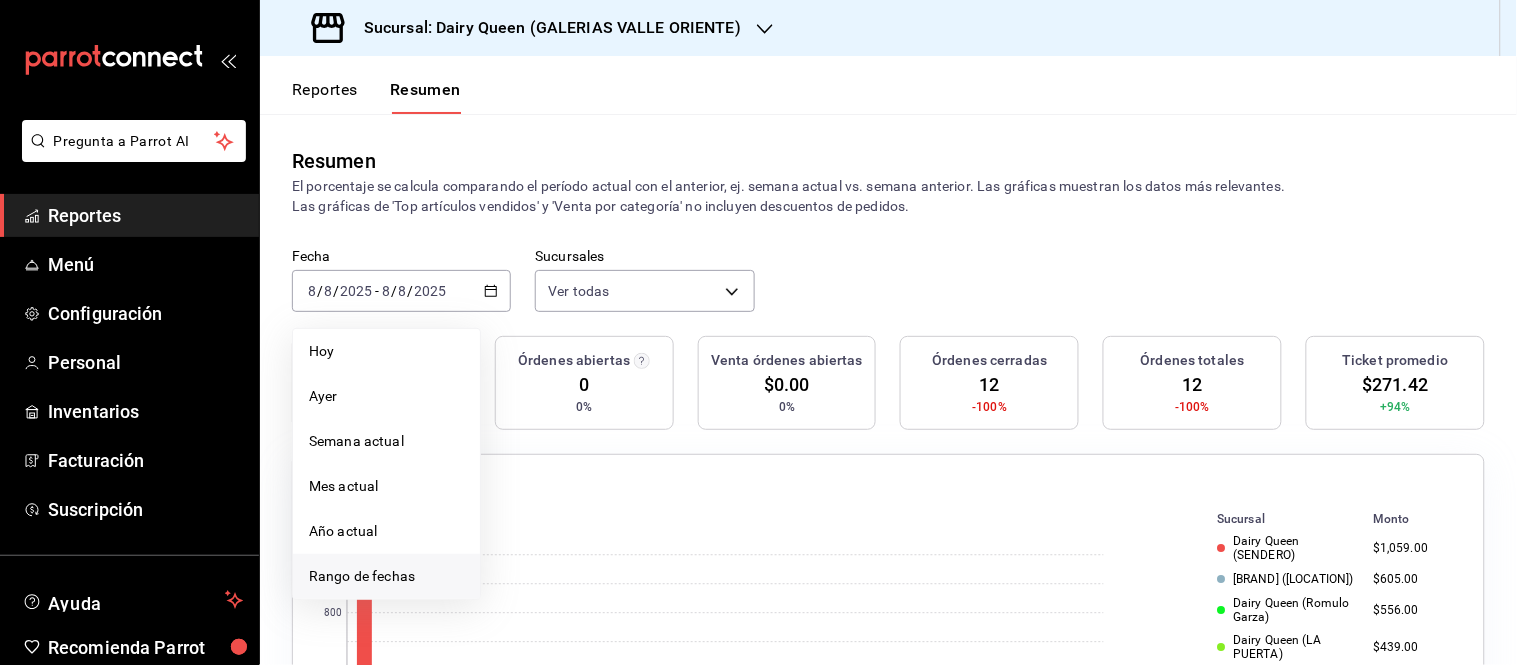 click on "Rango de fechas" at bounding box center [386, 576] 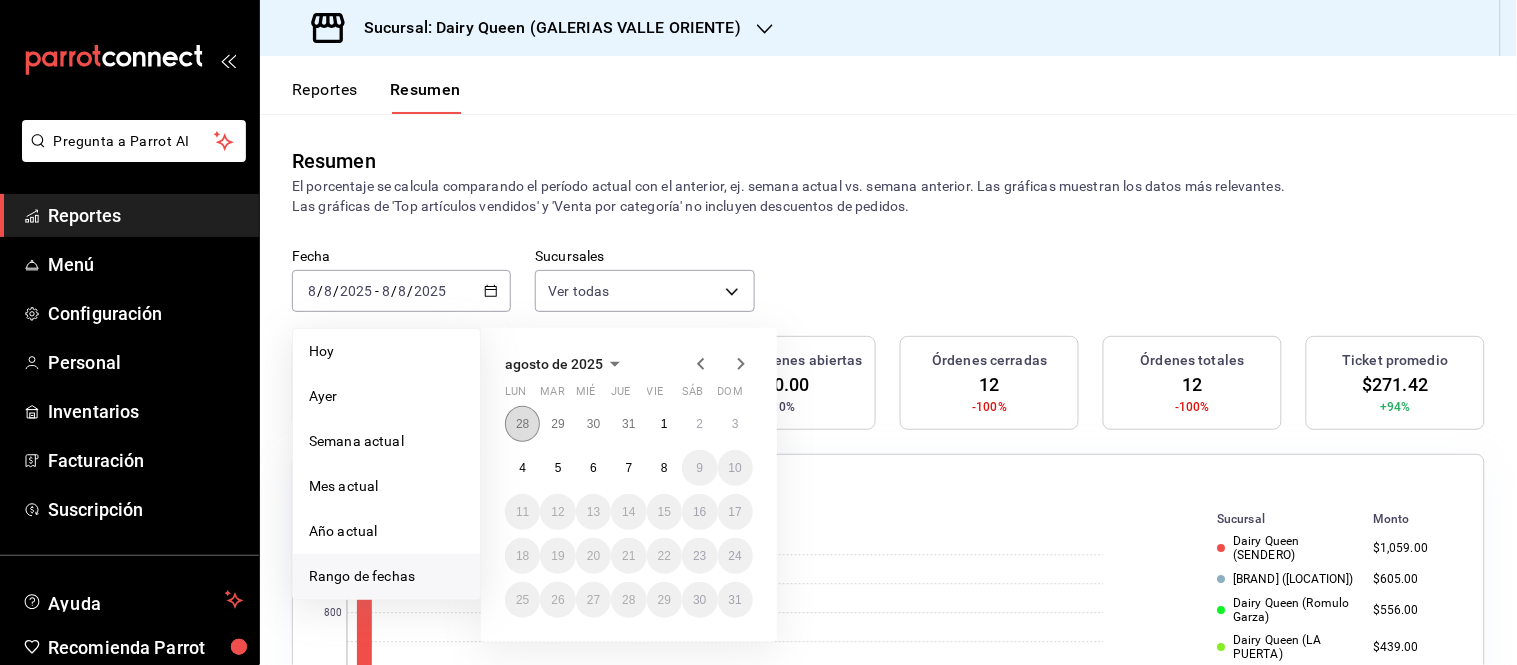click on "28" at bounding box center (522, 424) 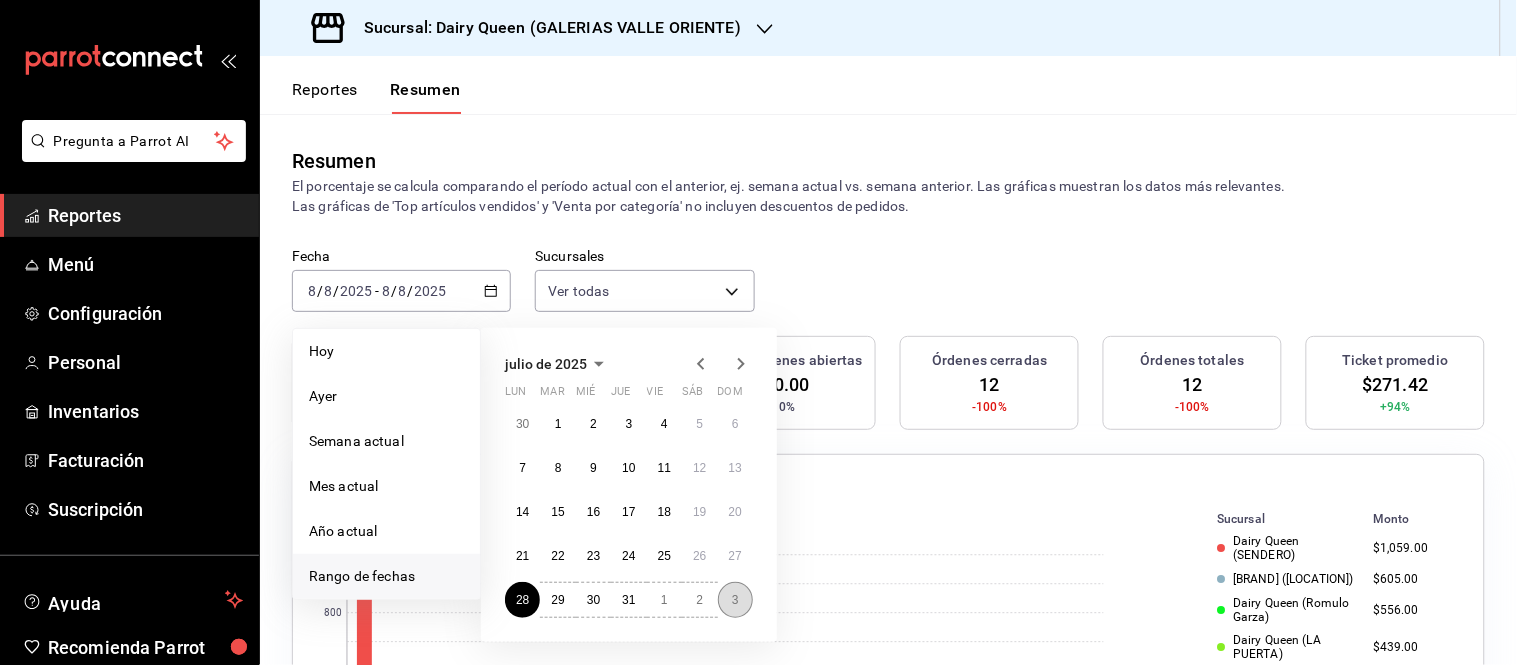 click on "3" at bounding box center (735, 600) 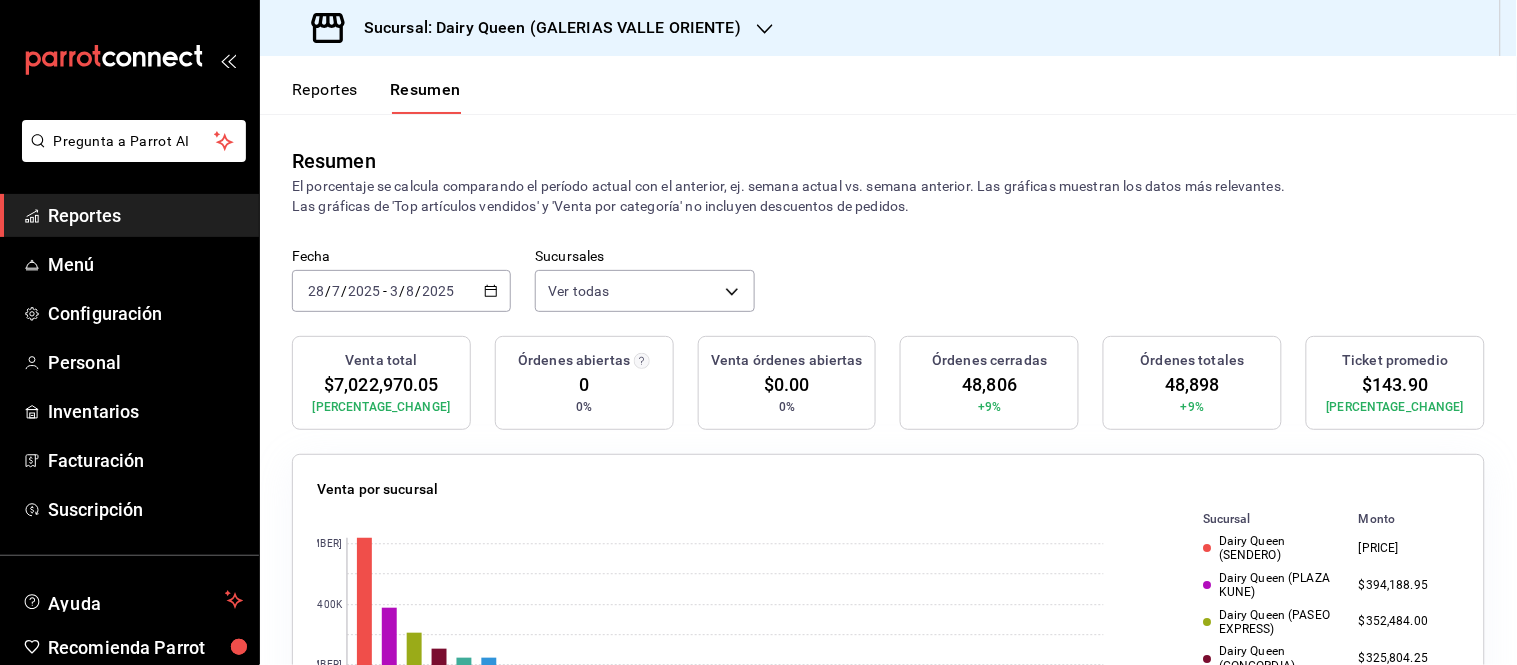 click on "Resumen El porcentaje se calcula comparando el período actual con el anterior, ej. semana actual vs. semana anterior. Las gráficas muestran los datos más relevantes.  Las gráficas de 'Top artículos vendidos' y 'Venta por categoría' no incluyen descuentos de pedidos." at bounding box center (888, 181) 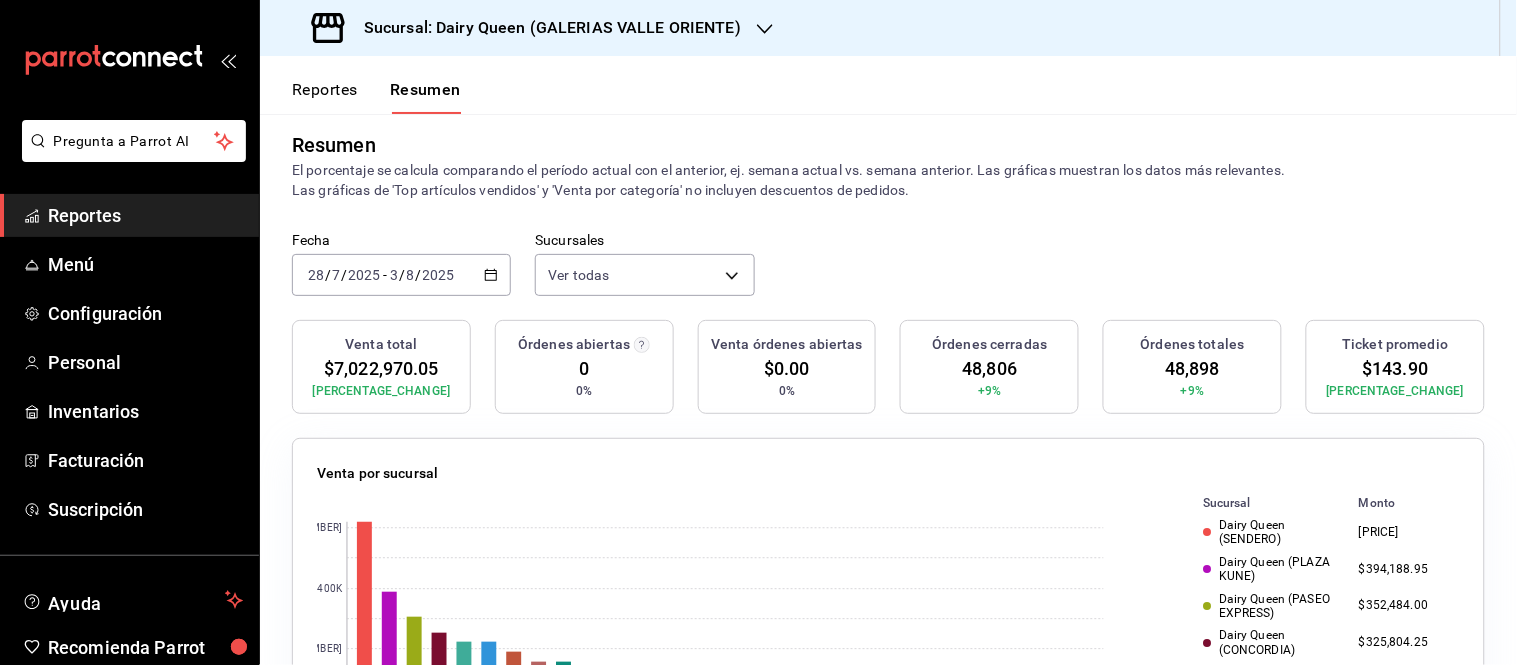 scroll, scrollTop: 0, scrollLeft: 0, axis: both 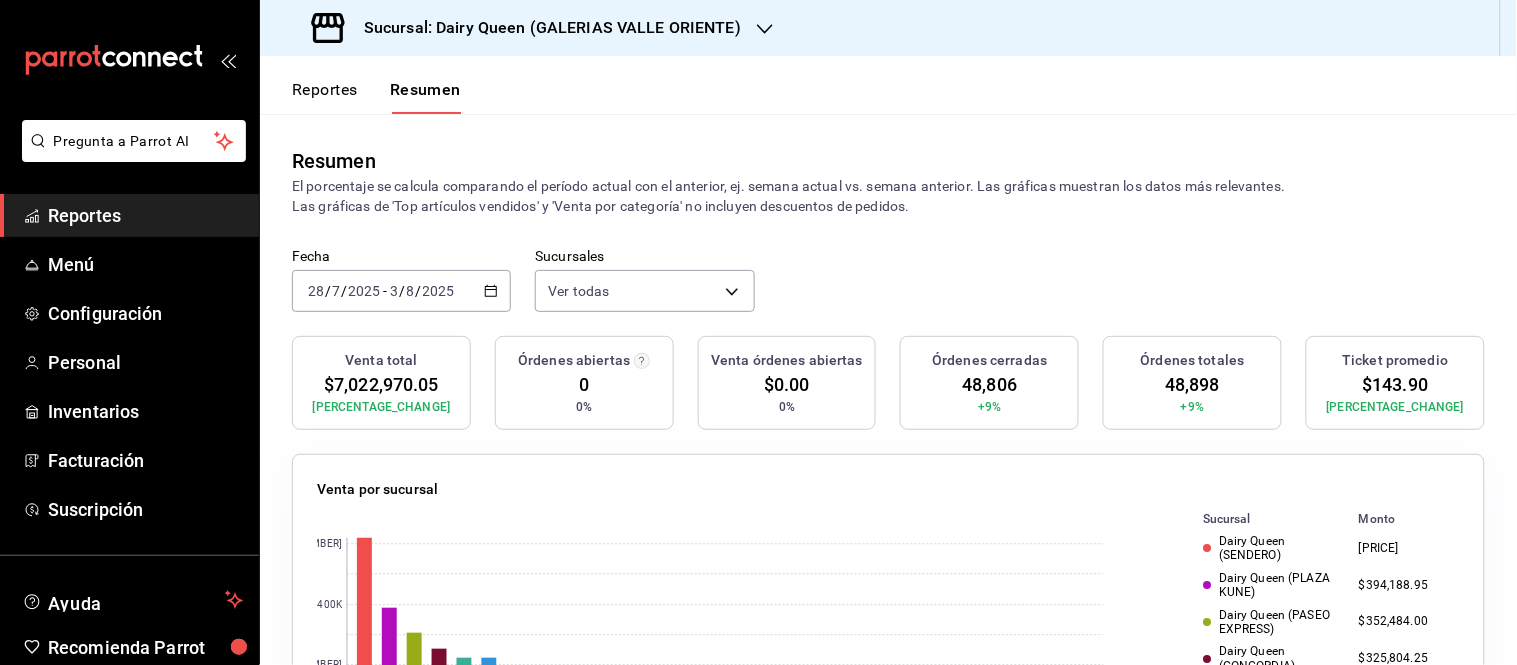 click on "Sucursal: Dairy Queen (GALERIAS VALLE ORIENTE)" at bounding box center (544, 28) 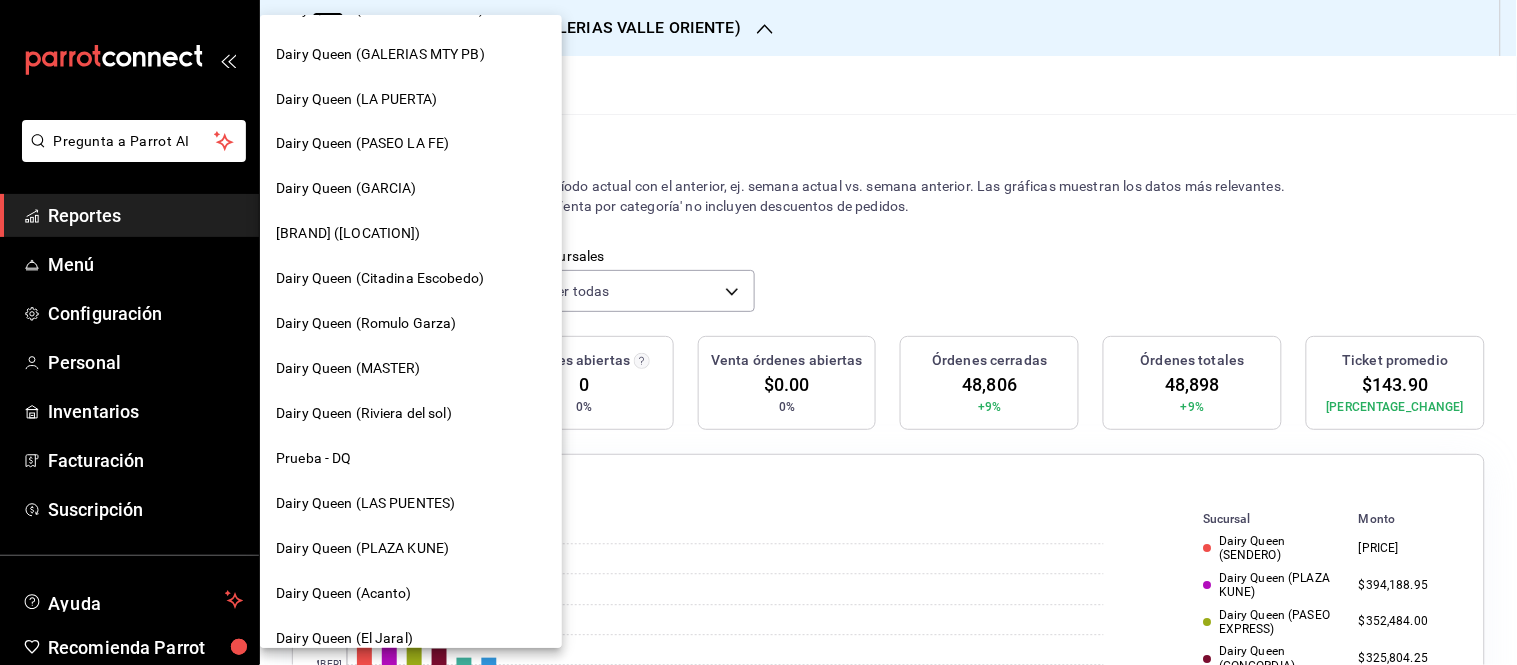 scroll, scrollTop: 865, scrollLeft: 0, axis: vertical 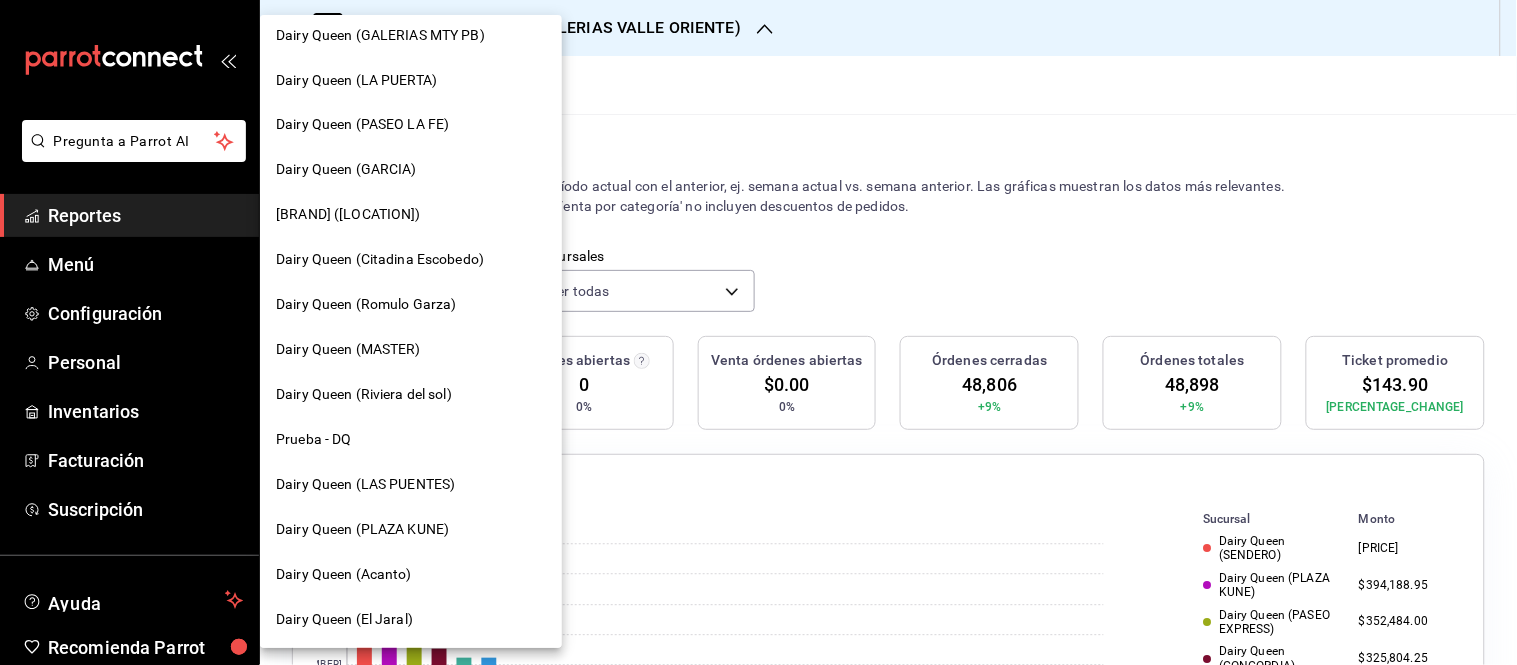 click on "Dairy Queen (Acanto)" at bounding box center [411, 575] 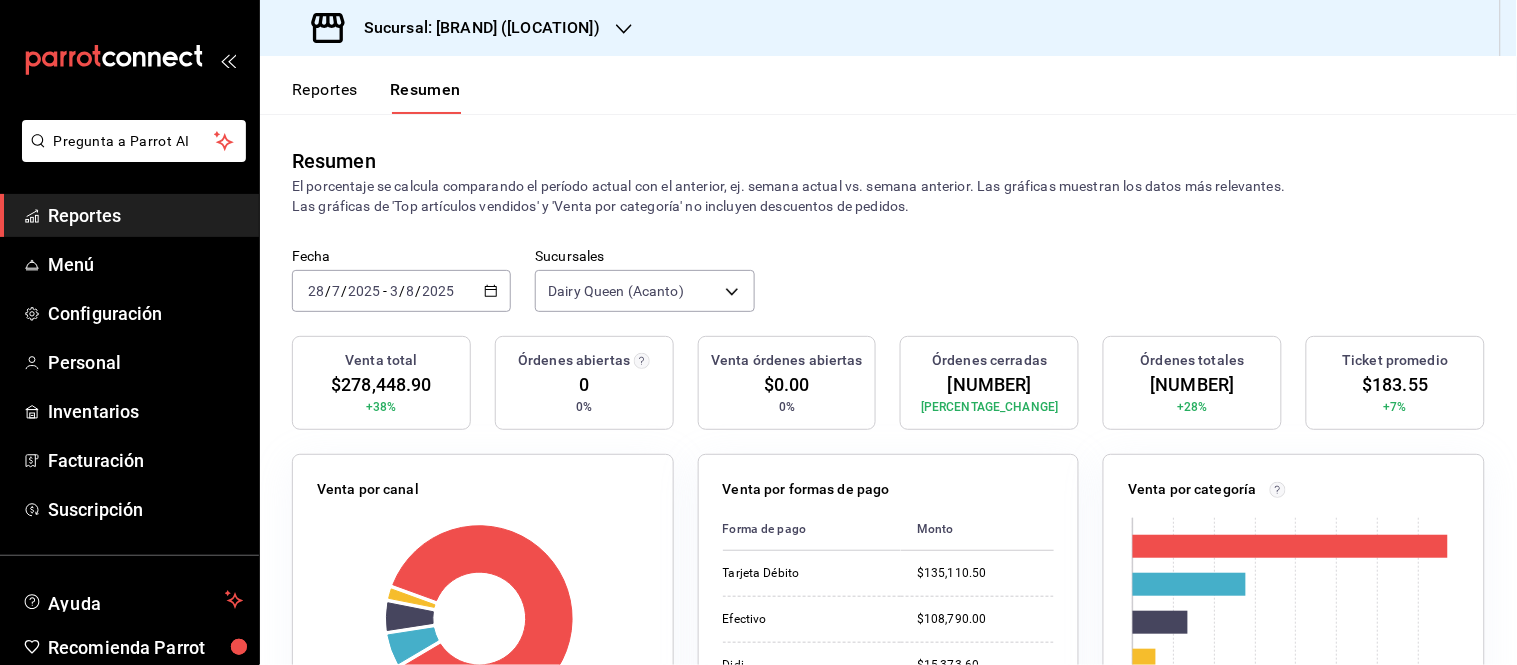 click on "Reportes" at bounding box center [325, 97] 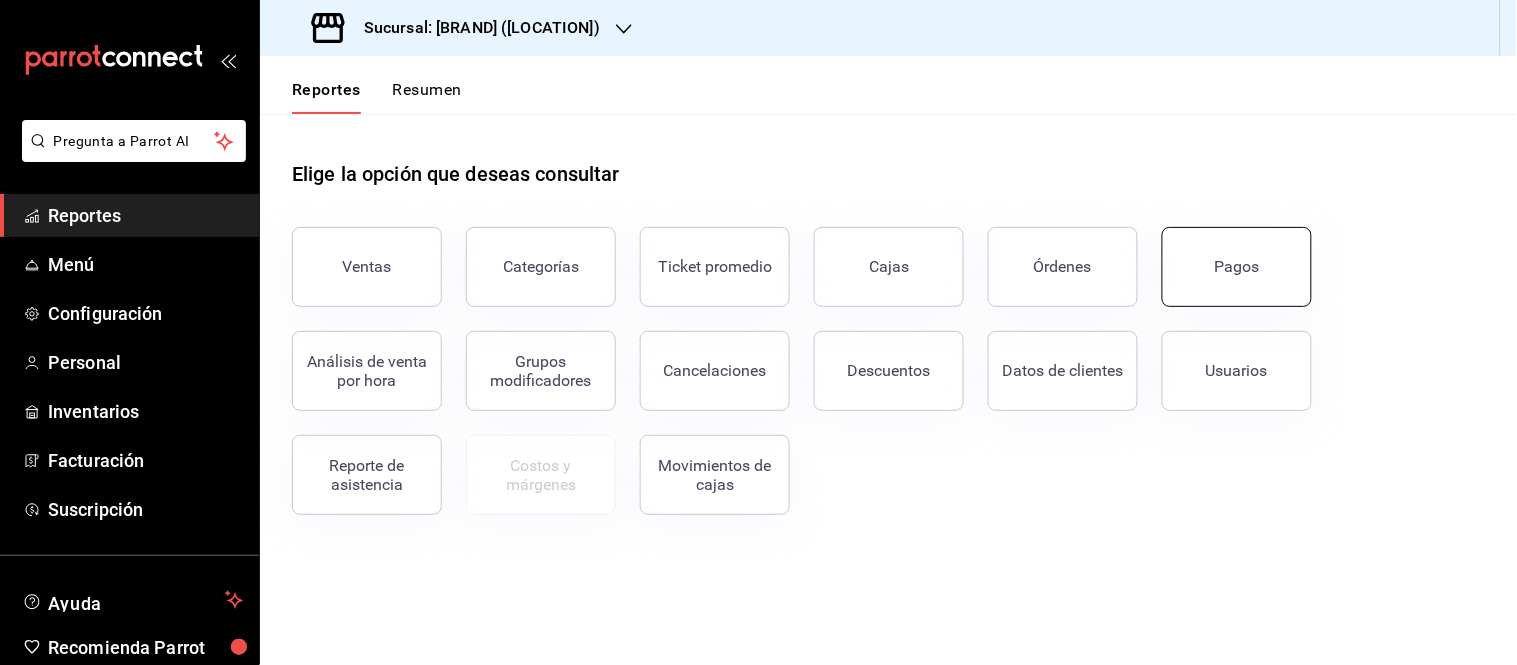 click on "Pagos" at bounding box center (1237, 267) 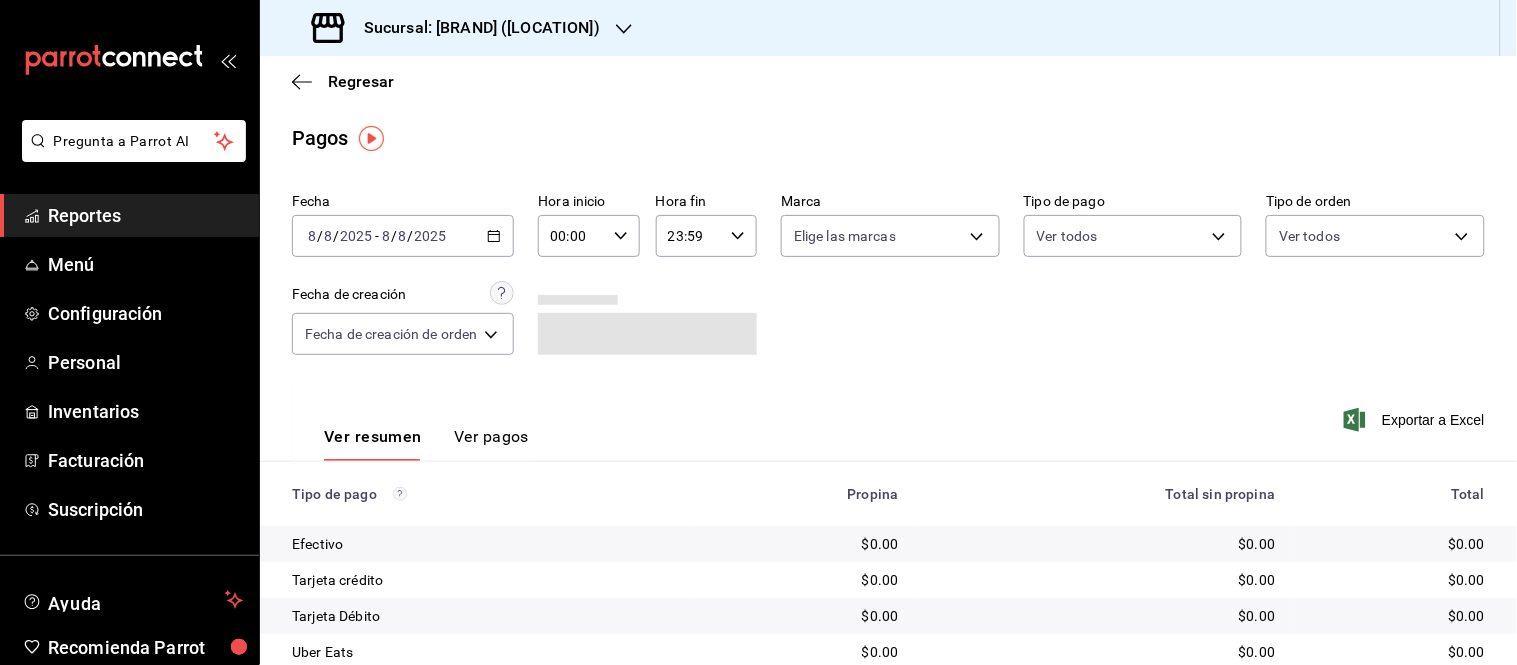 click on "2025-08-08 8 / 8 / 2025 - 2025-08-08 8 / 8 / 2025" at bounding box center (403, 236) 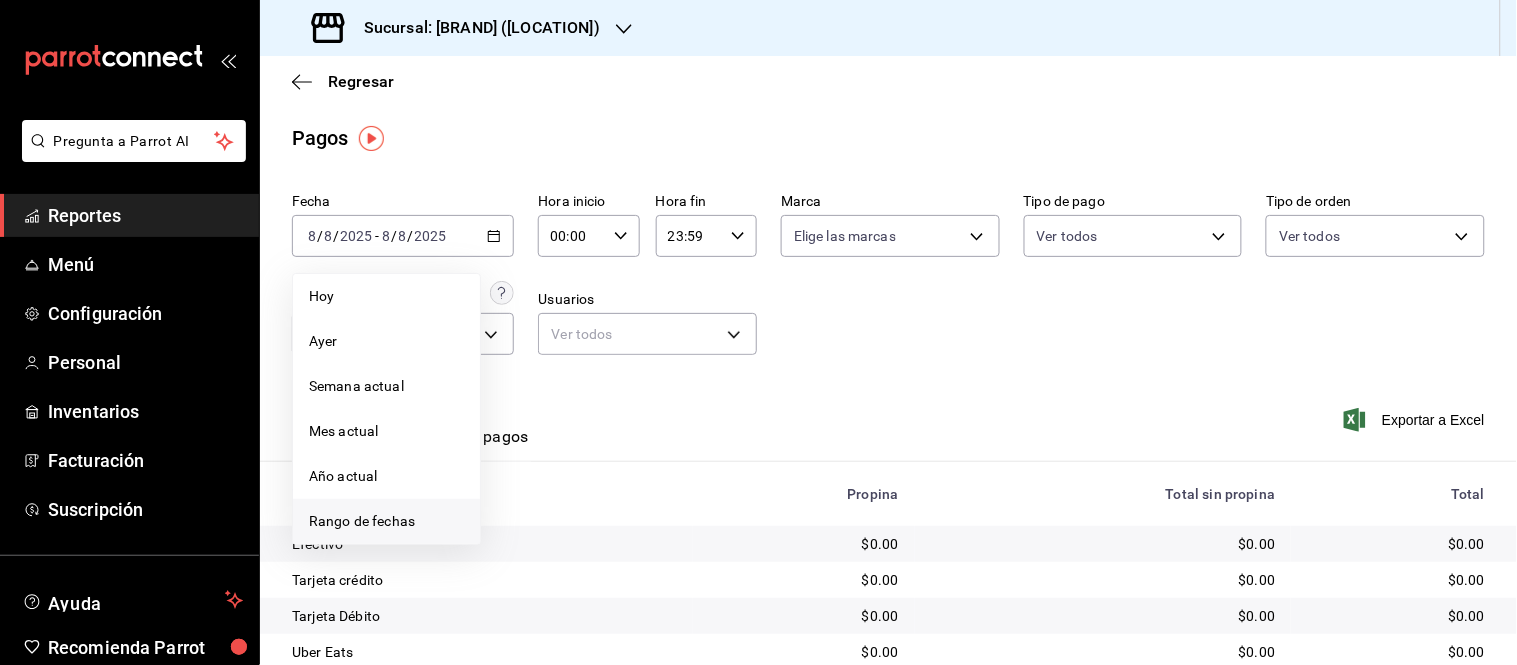 click on "Rango de fechas" at bounding box center [386, 521] 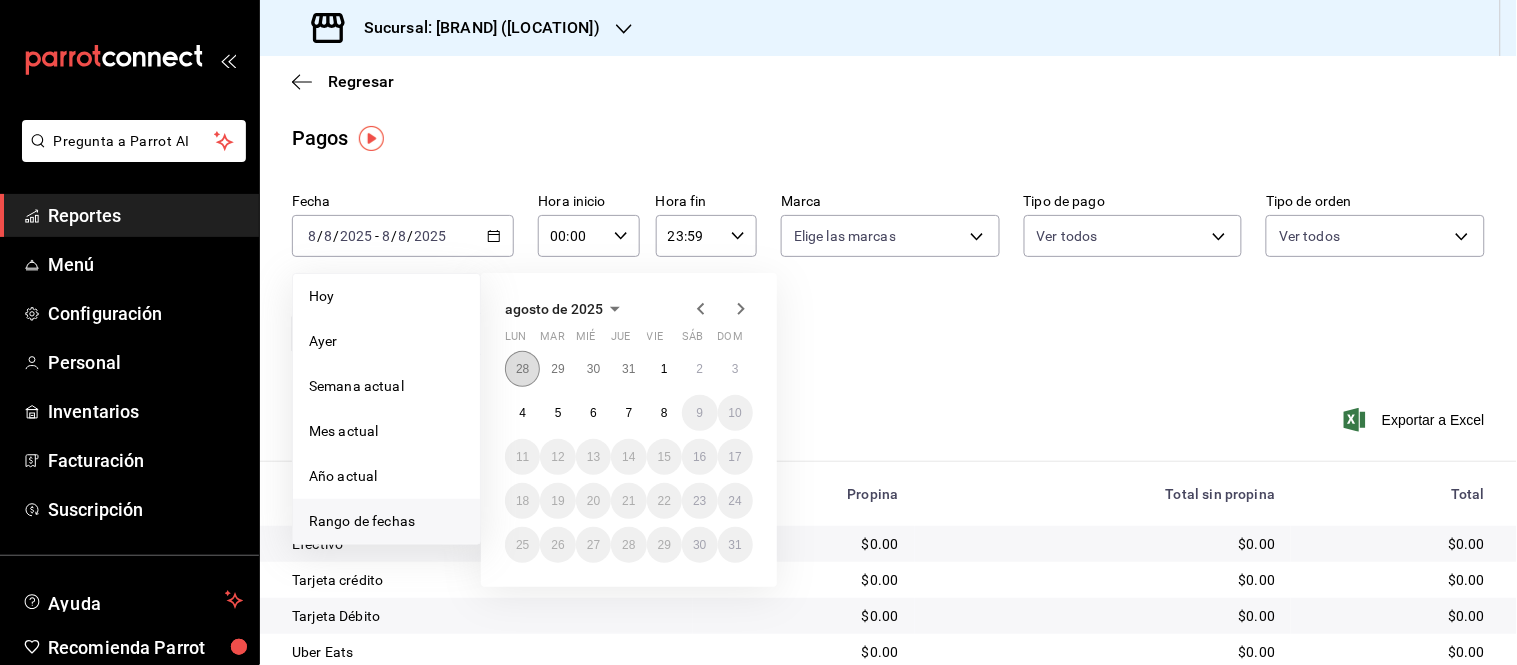click on "28" at bounding box center (522, 369) 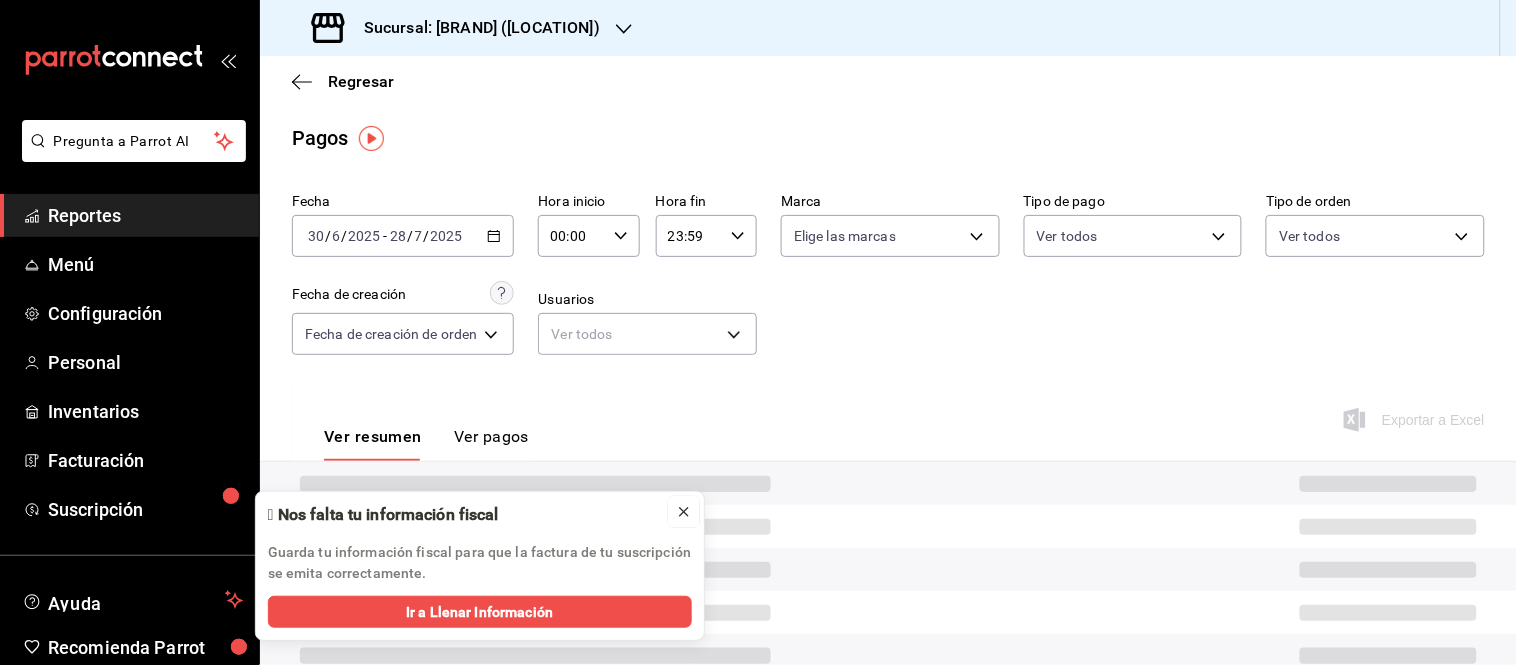 click 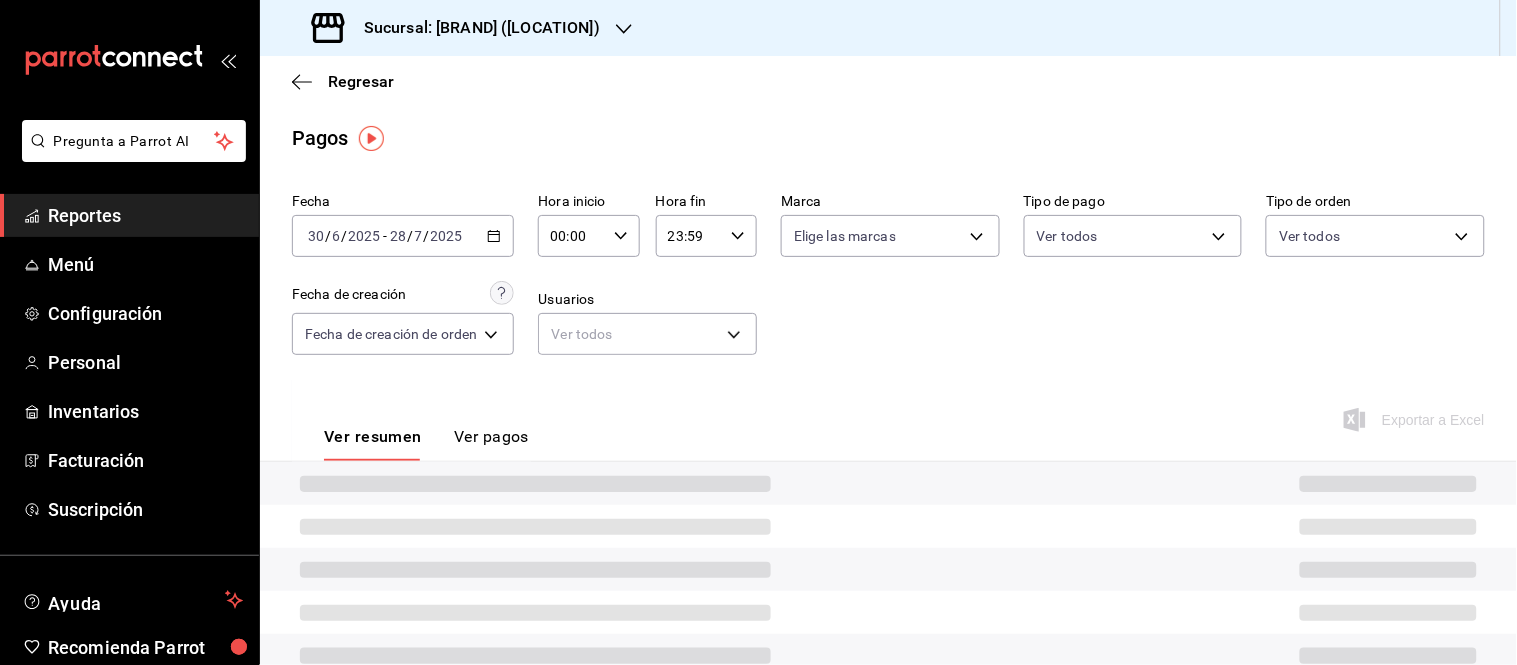 click on "[DATE] [DAY] / [MONTH] / [YEAR] - [DATE] [DAY] / [MONTH] / [YEAR]" at bounding box center (403, 236) 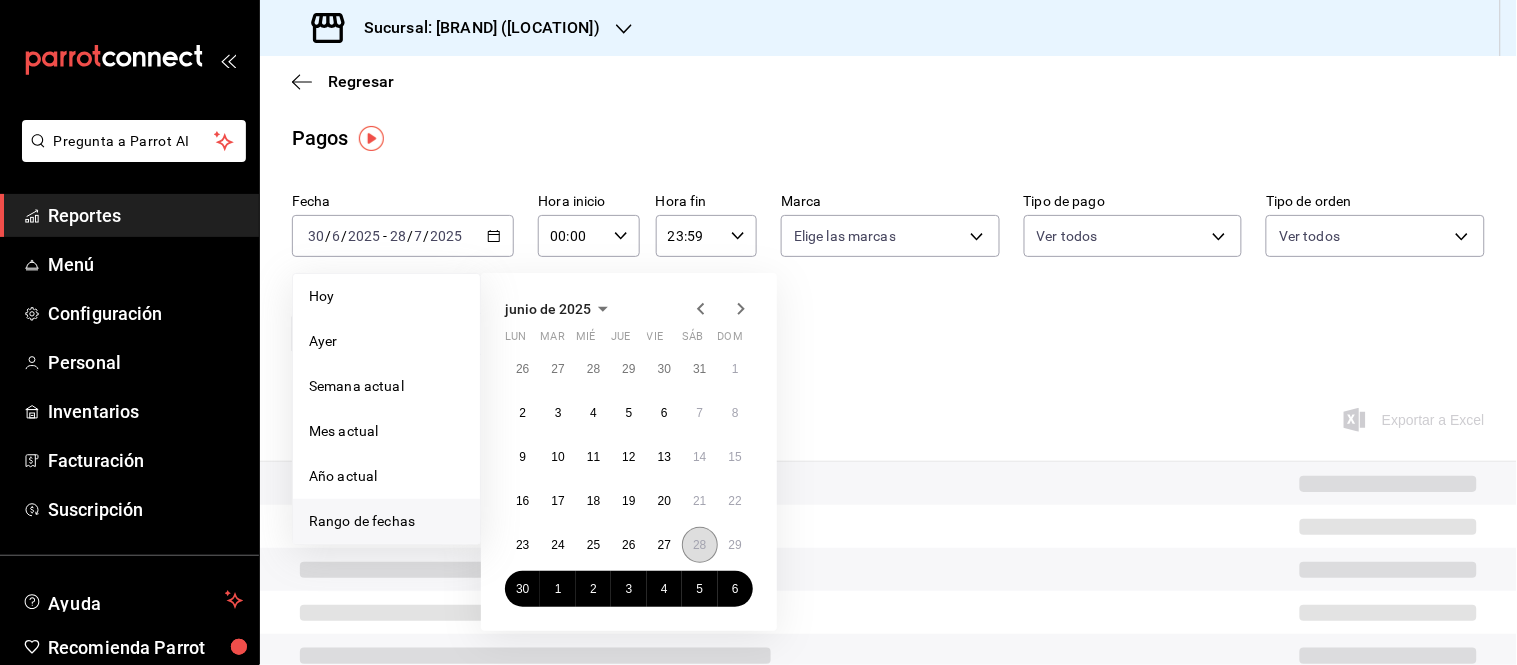 click on "28" at bounding box center (699, 545) 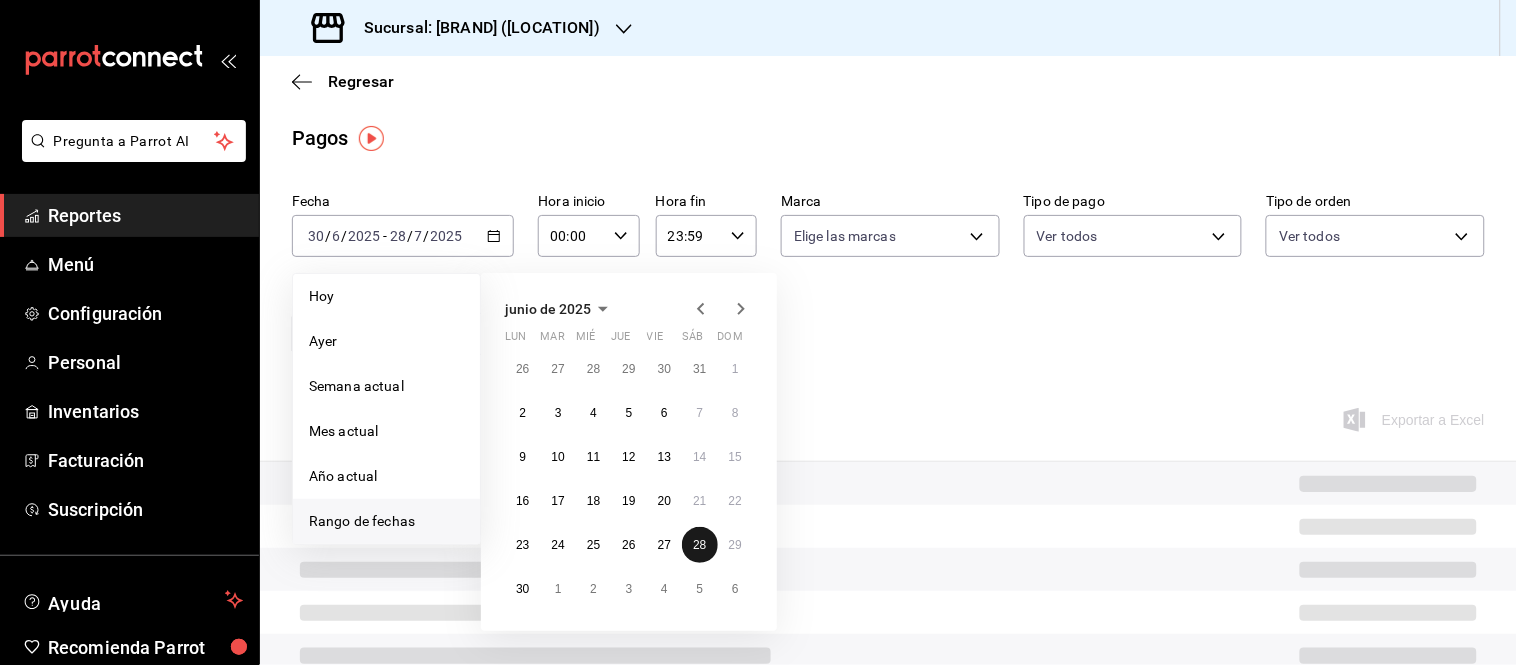 drag, startPoint x: 704, startPoint y: 552, endPoint x: 571, endPoint y: 391, distance: 208.83008 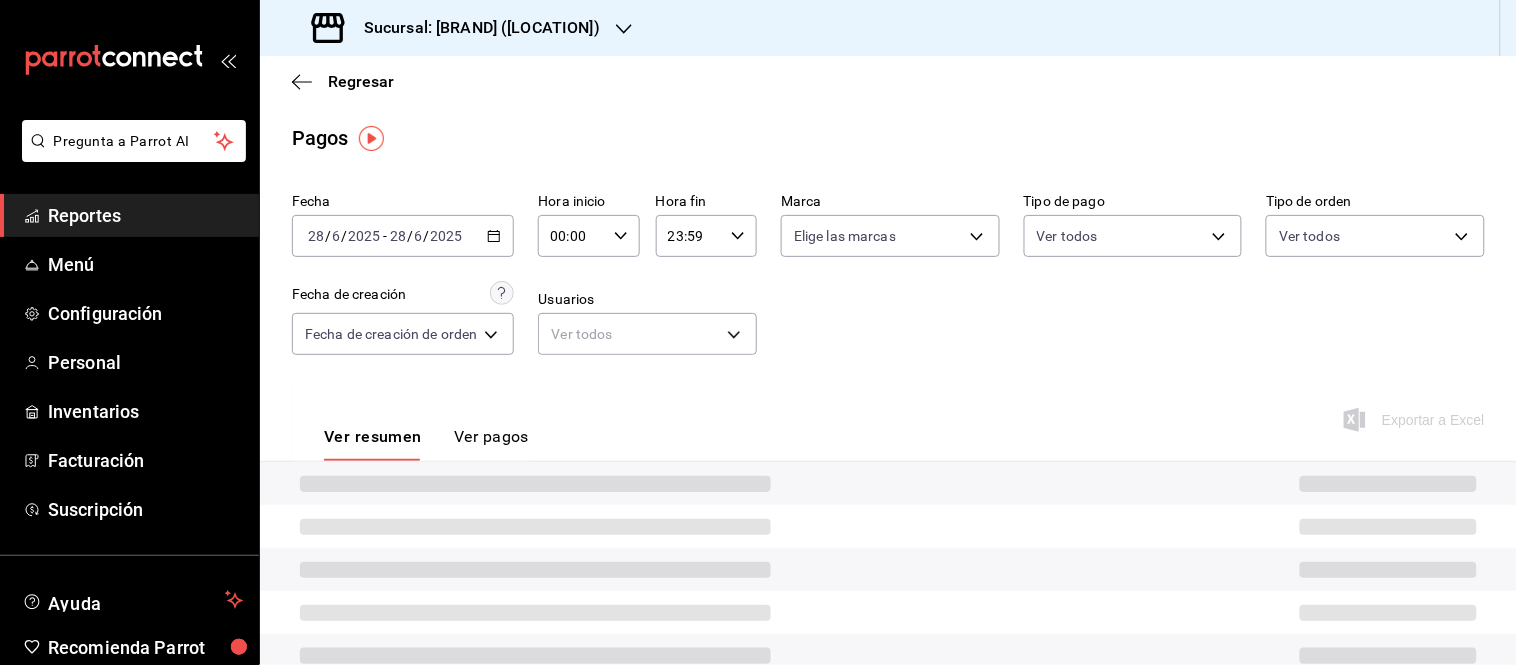 click 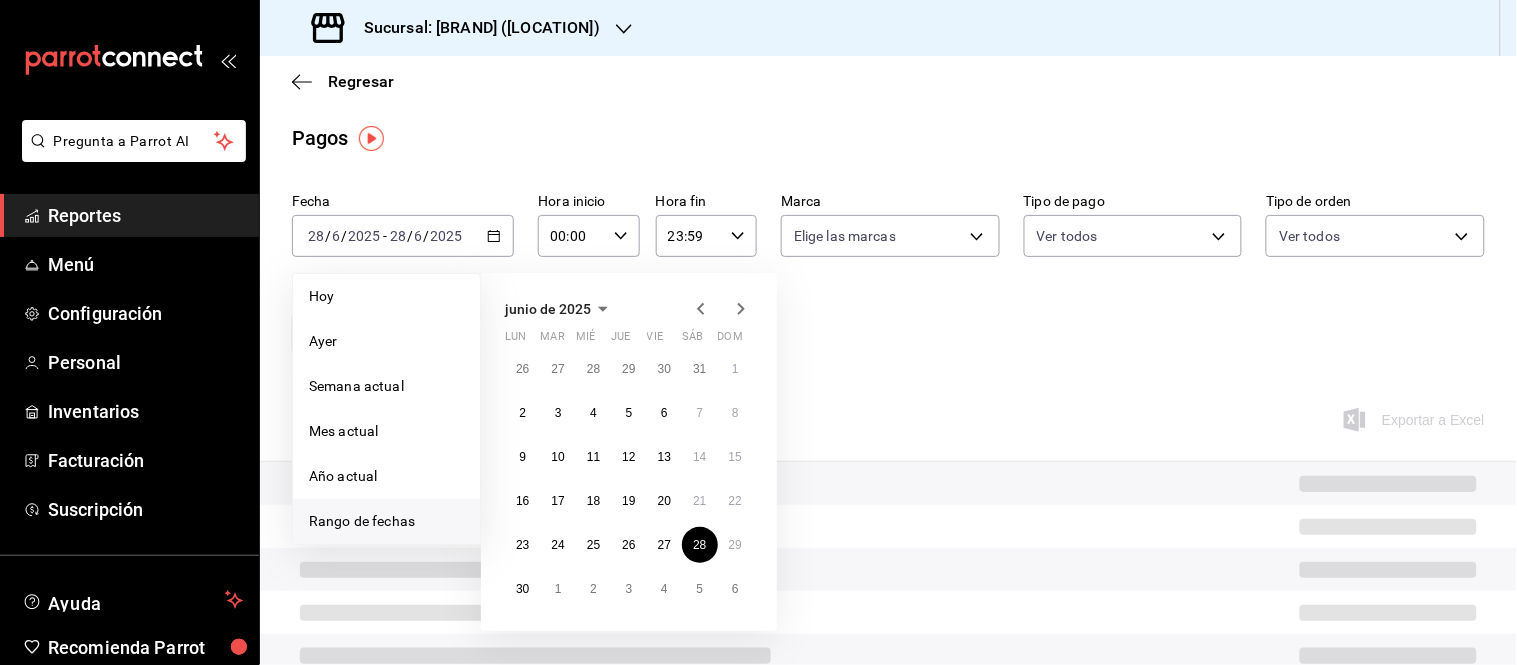click 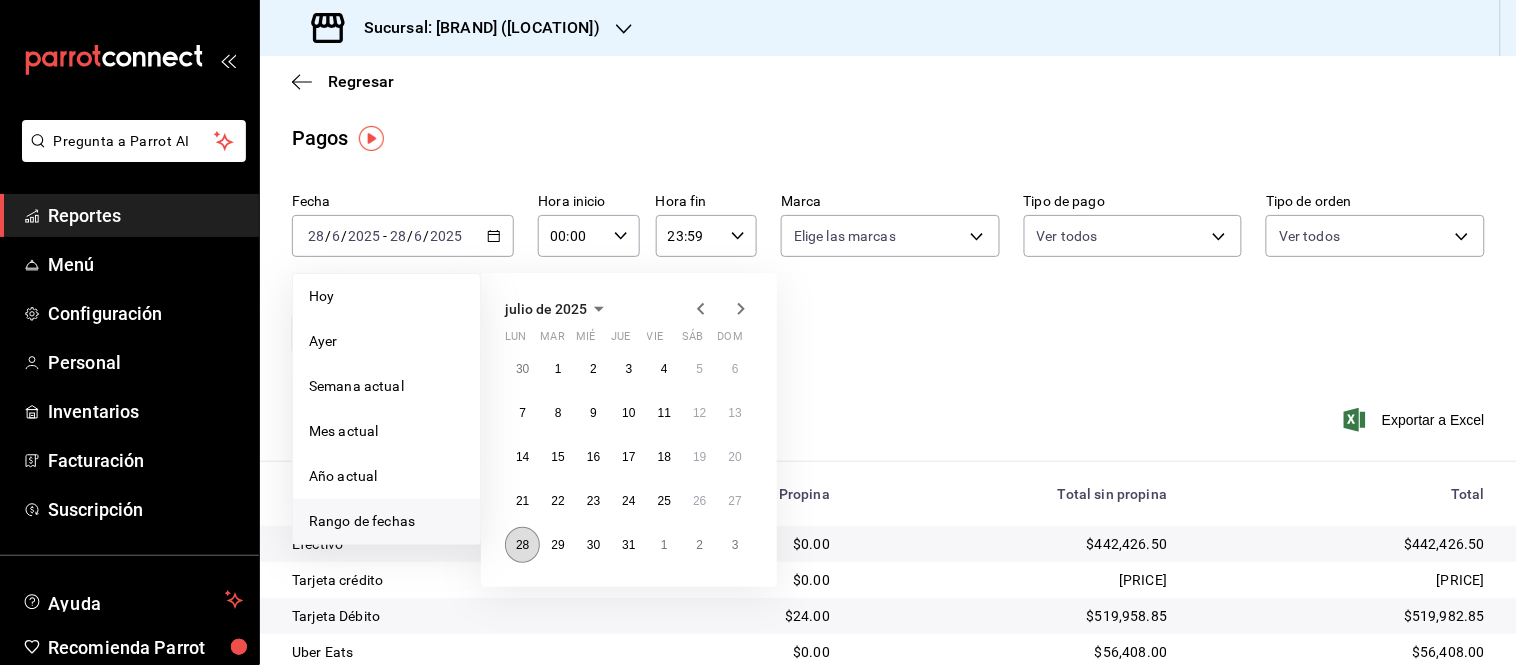 click on "28" at bounding box center (522, 545) 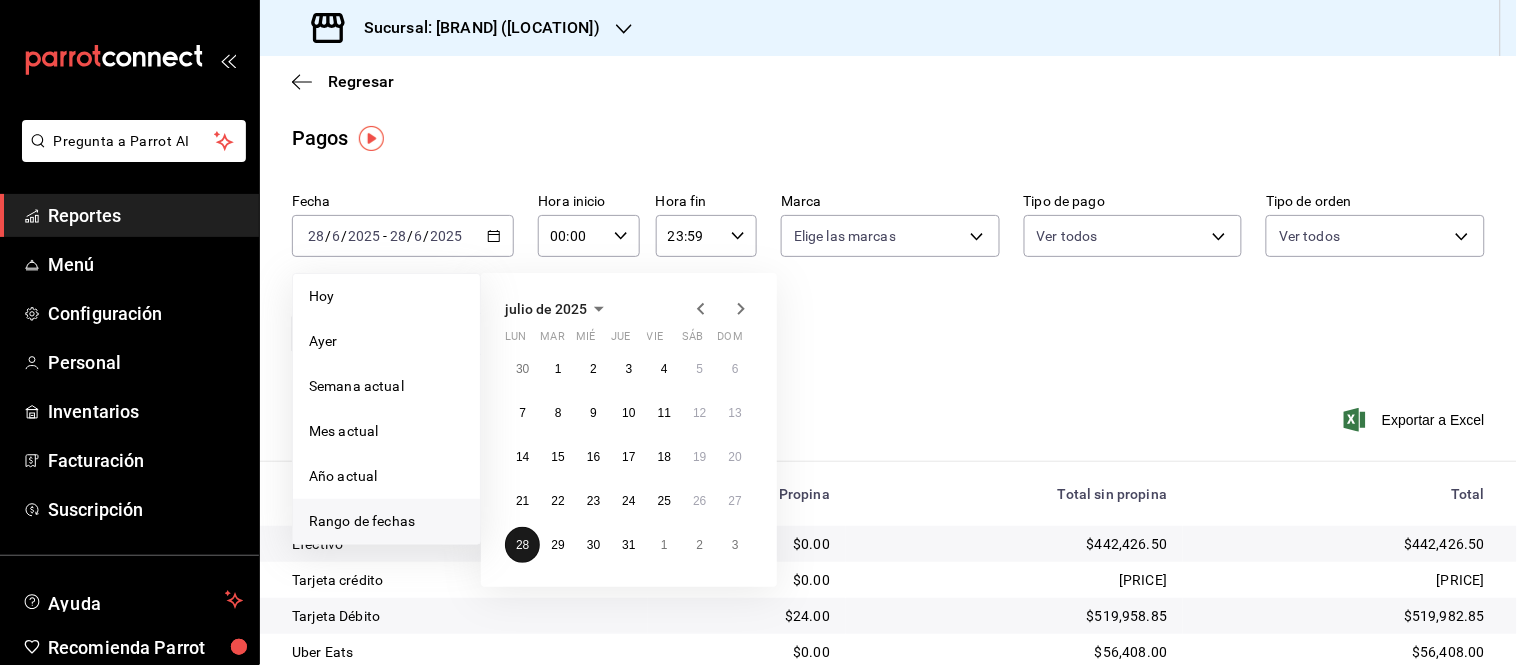 click on "28" at bounding box center [522, 545] 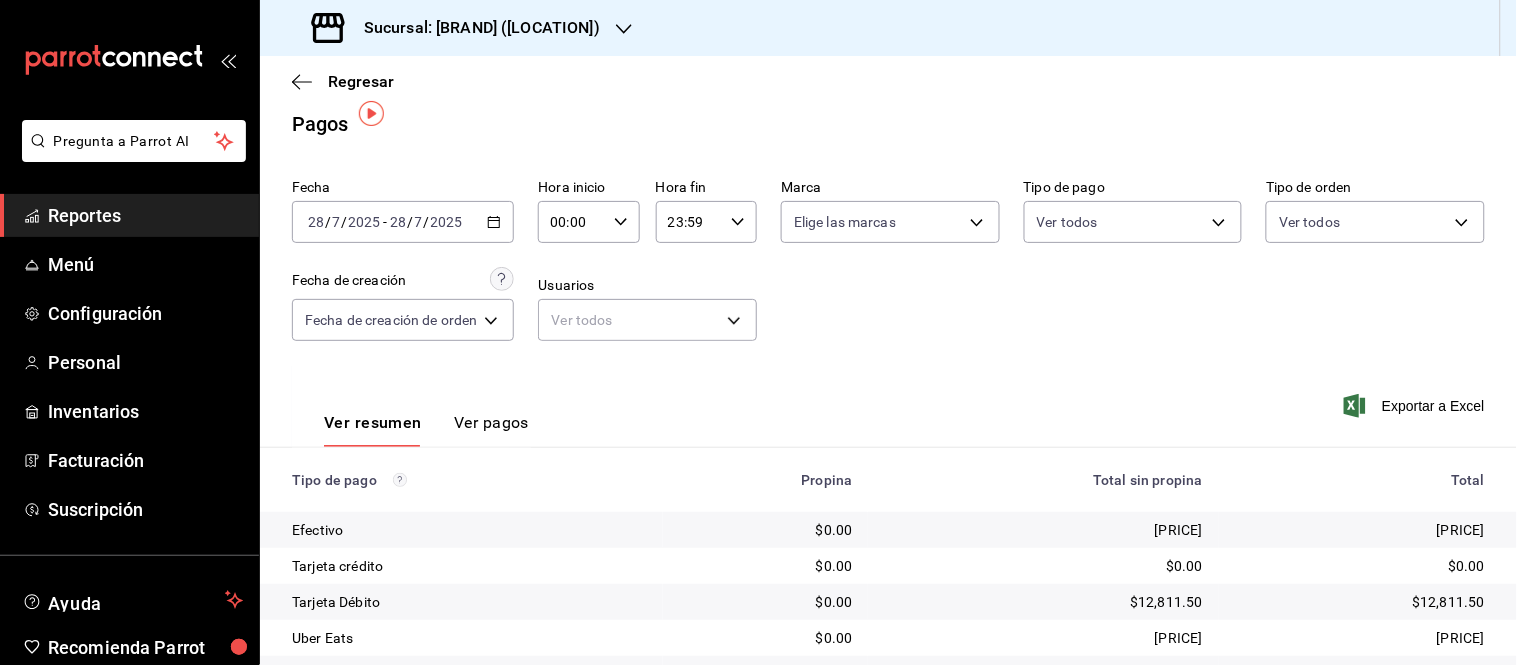 scroll, scrollTop: 0, scrollLeft: 0, axis: both 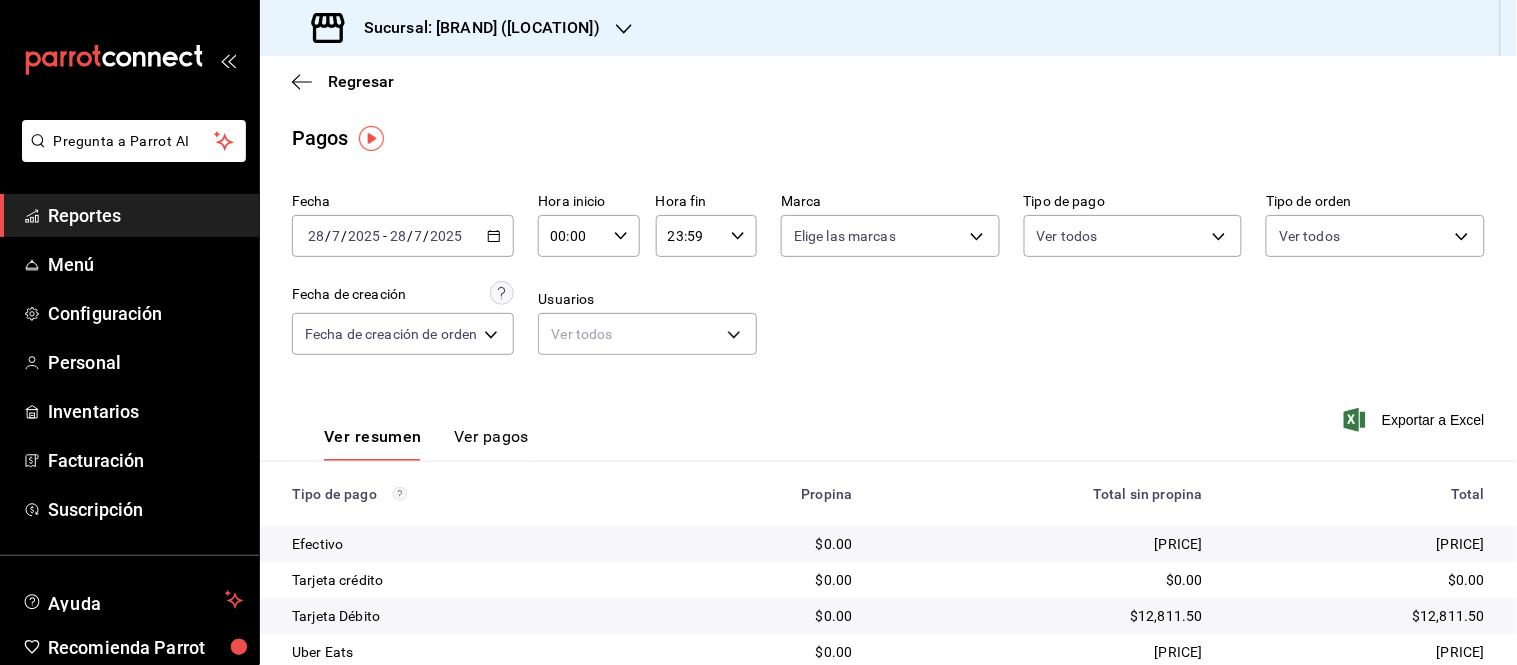 click 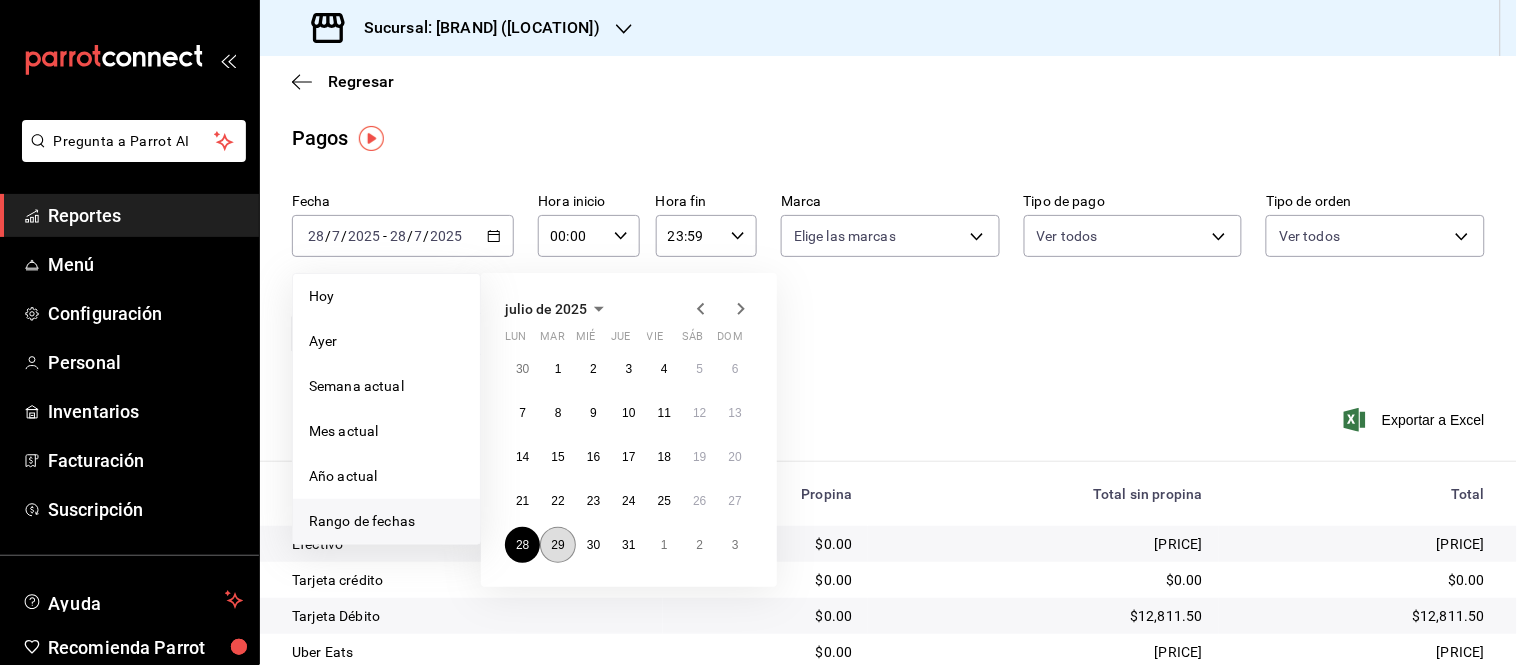 click on "29" at bounding box center [557, 545] 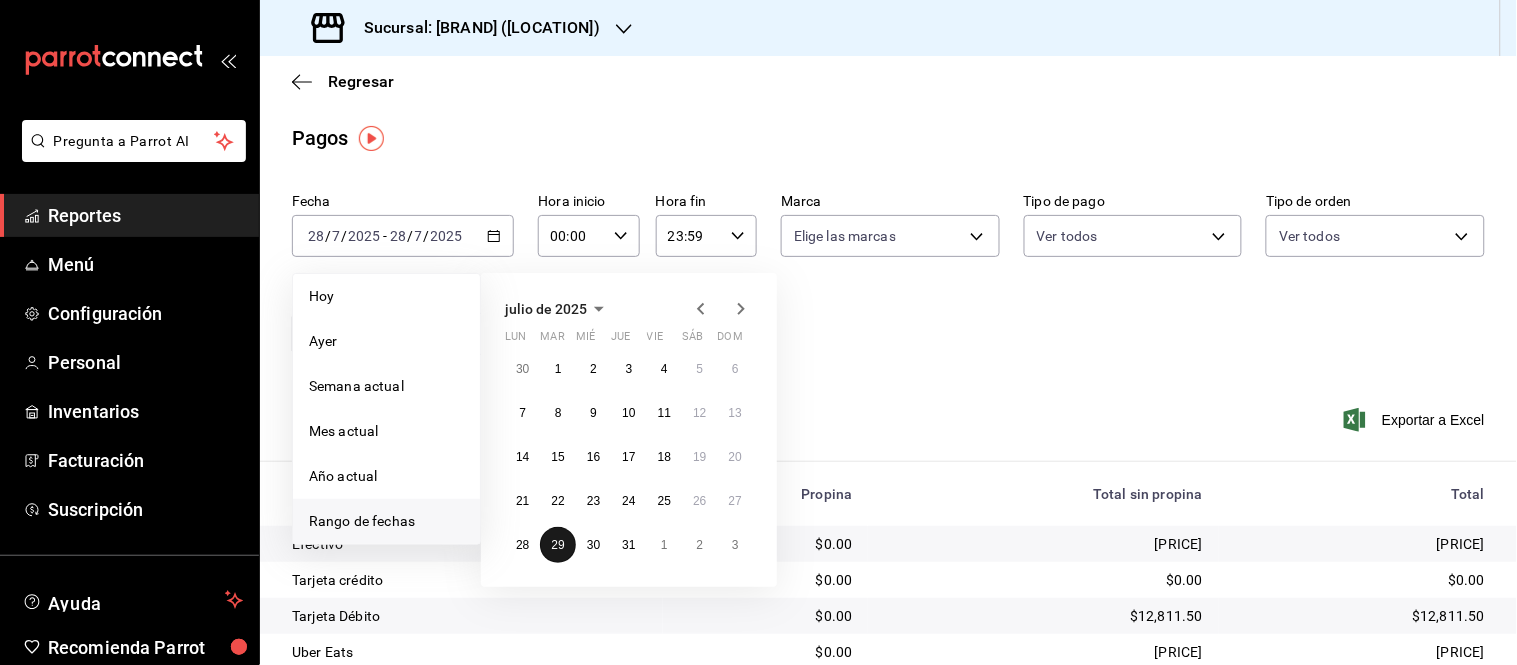 click on "29" at bounding box center (557, 545) 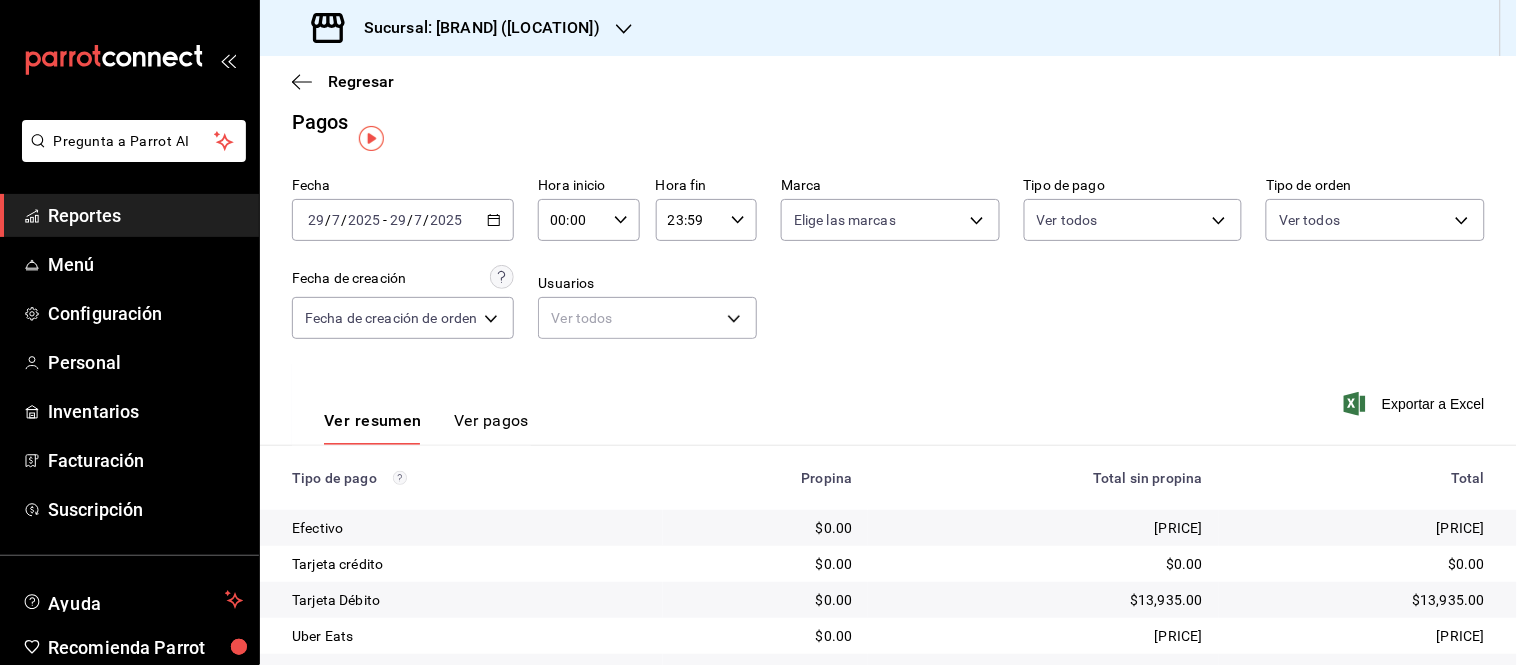 scroll, scrollTop: 0, scrollLeft: 0, axis: both 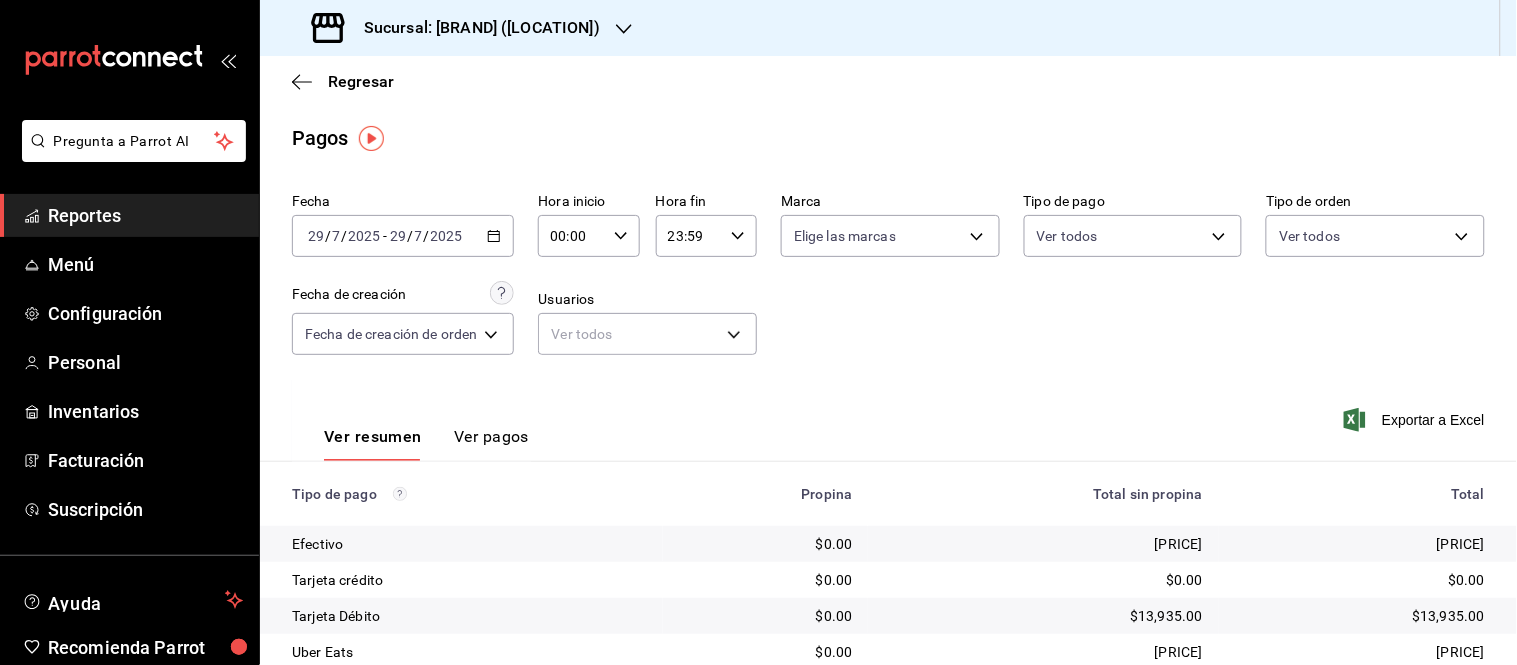 click on "2025-07-29 29 / 7 / 2025 - 2025-07-29 29 / 7 / 2025" at bounding box center (403, 236) 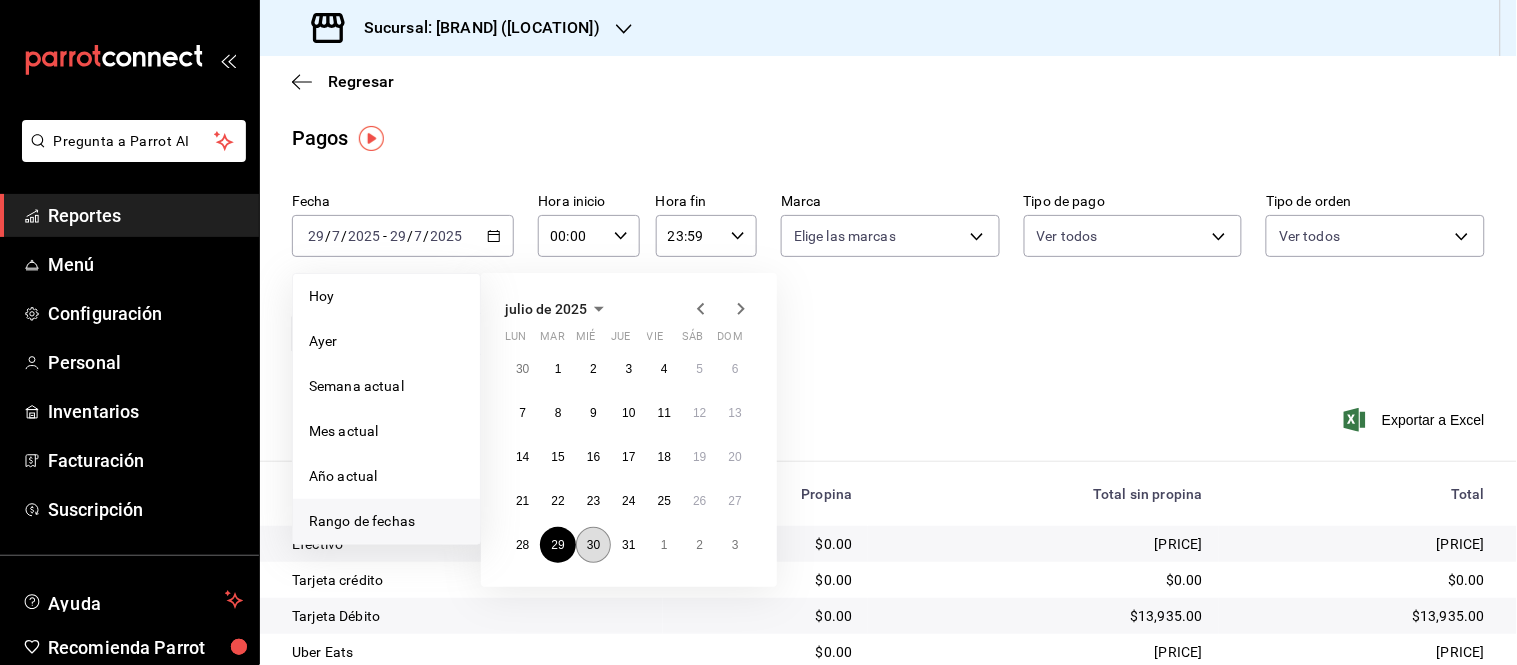 click on "30" at bounding box center (593, 545) 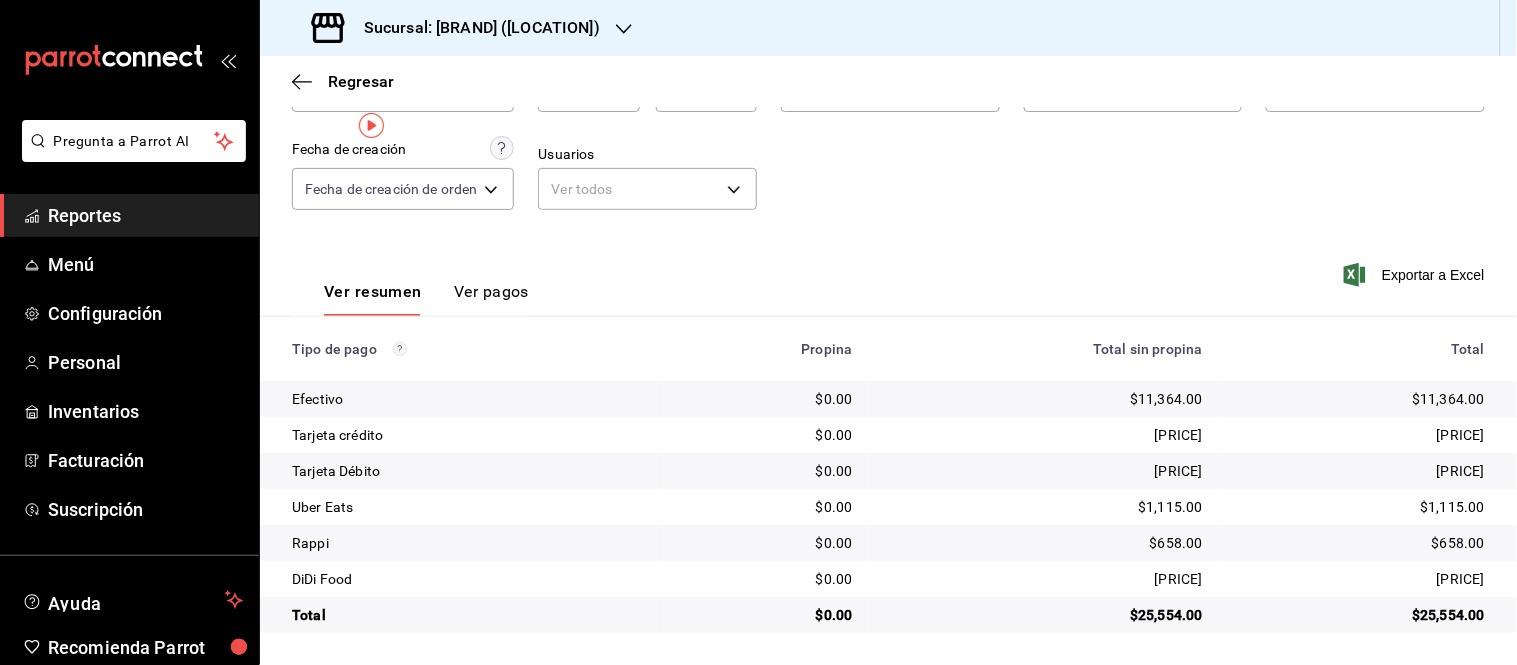 scroll, scrollTop: 0, scrollLeft: 0, axis: both 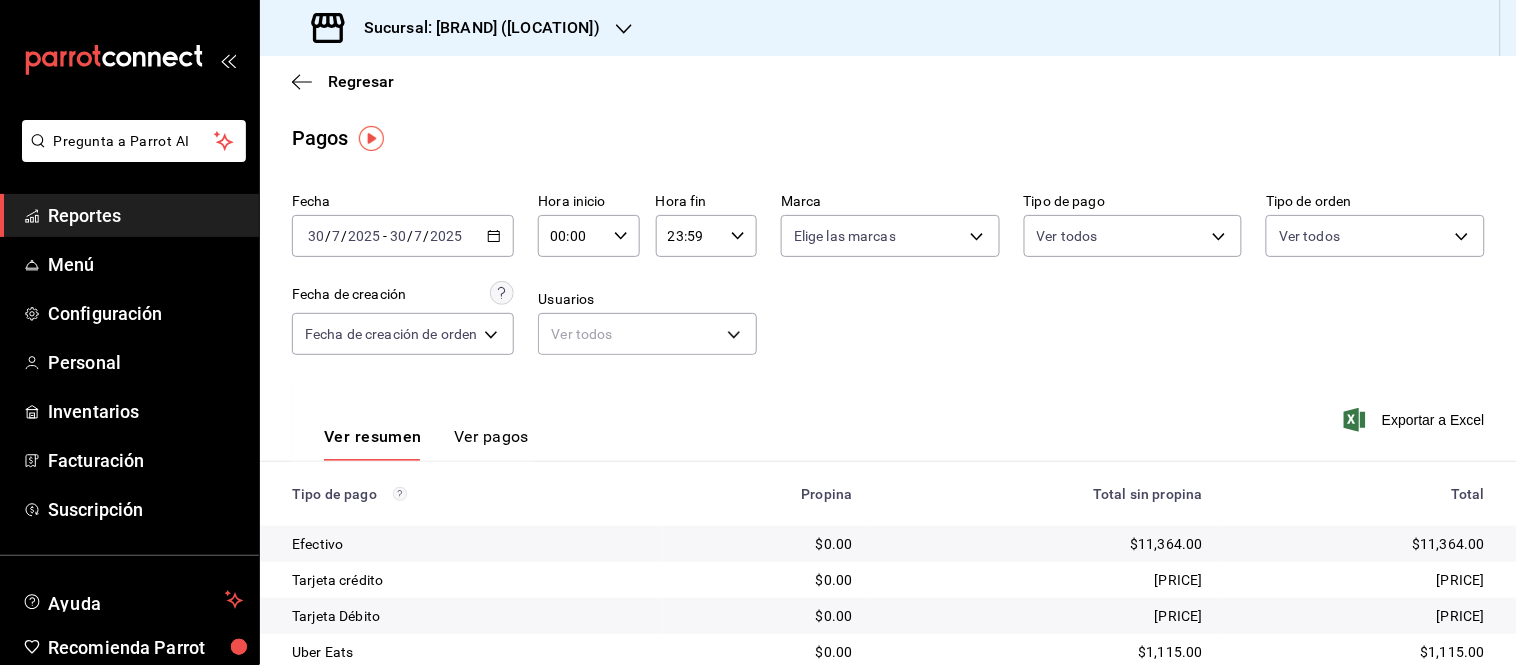 click 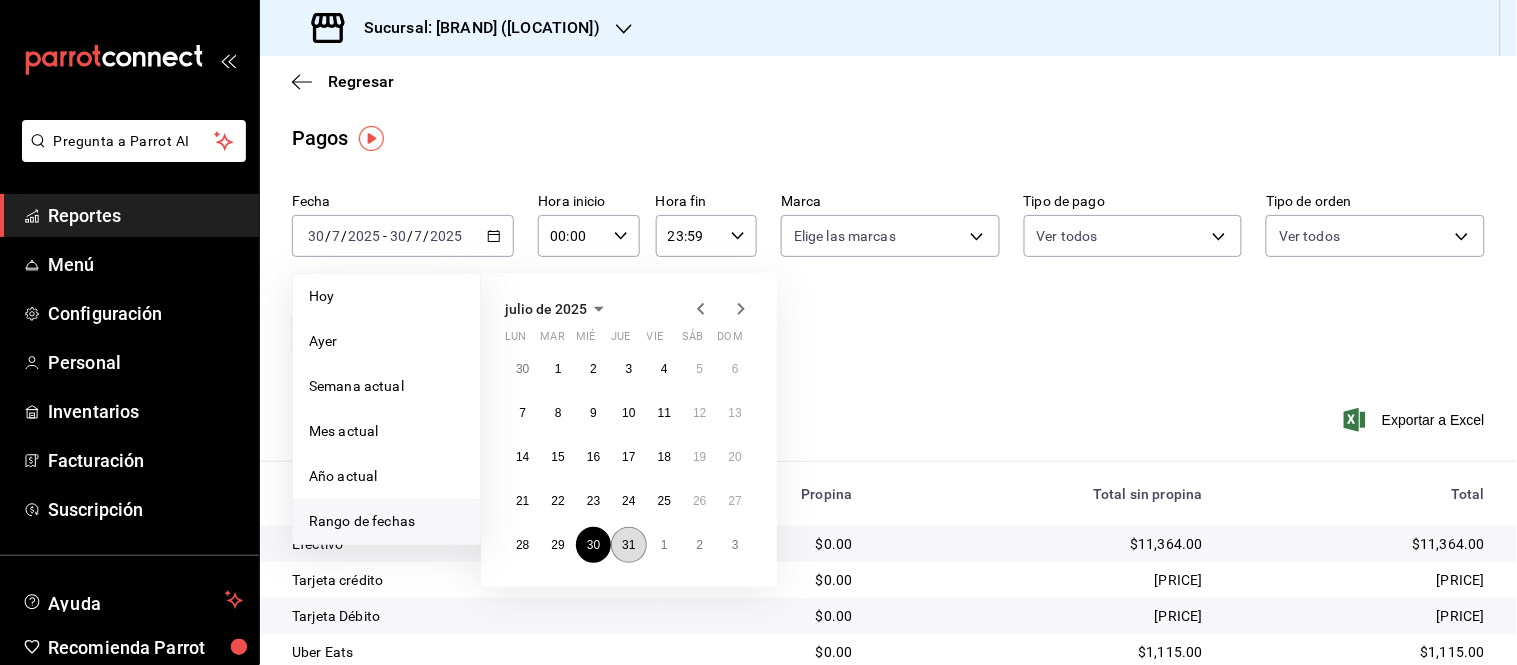 click on "31" at bounding box center (628, 545) 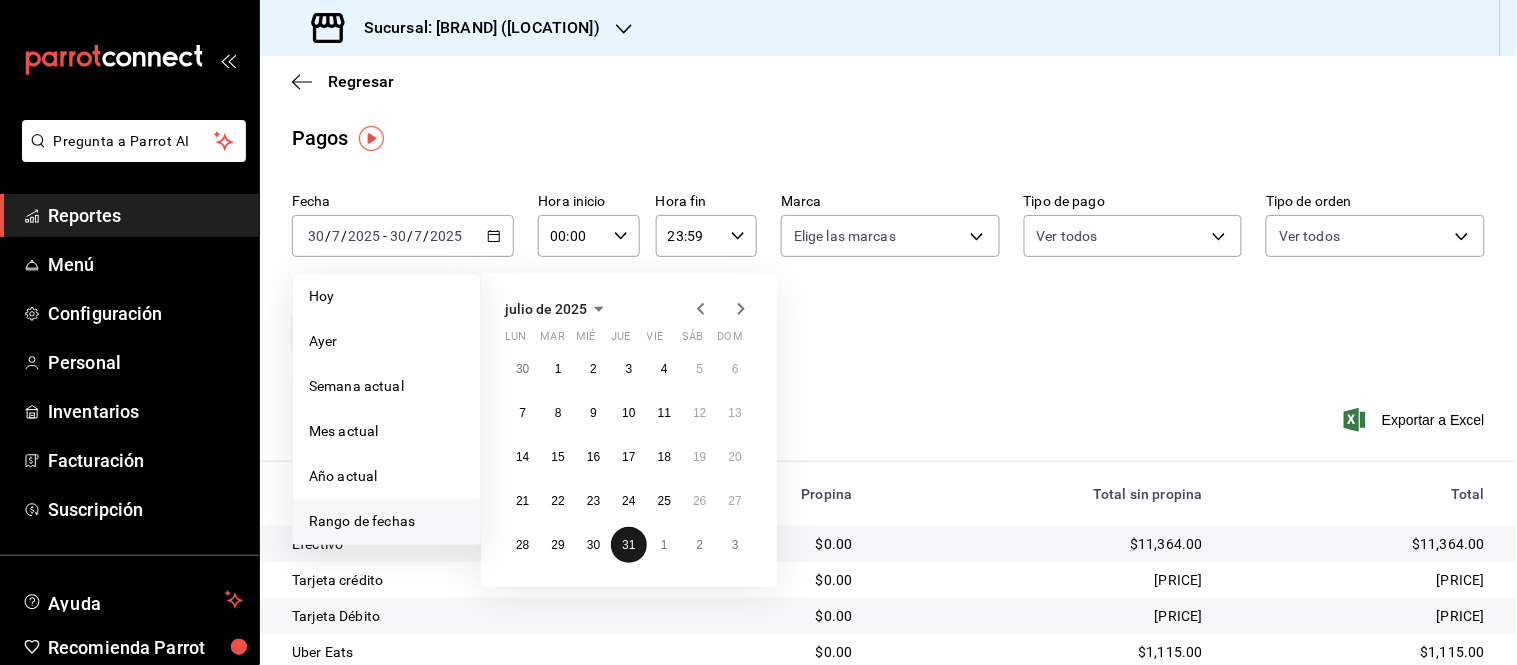 click on "31" at bounding box center (628, 545) 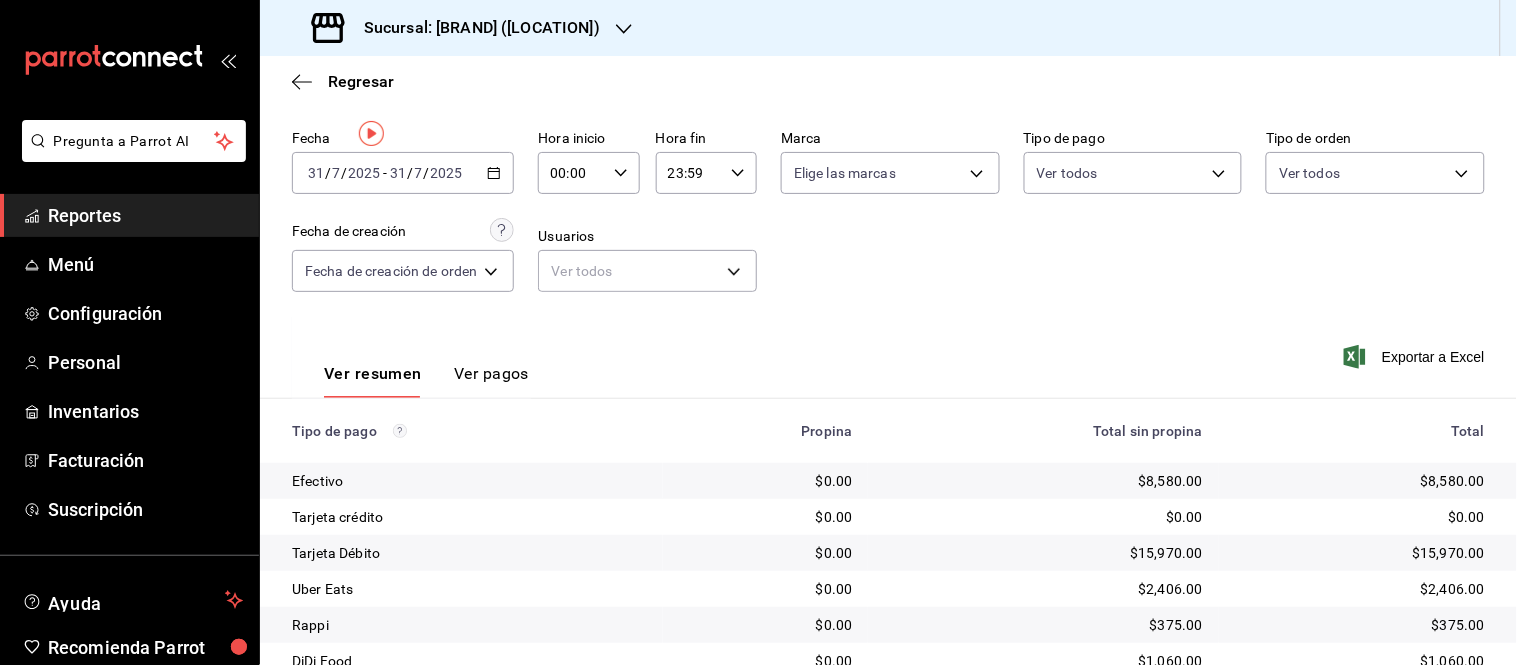 scroll, scrollTop: 0, scrollLeft: 0, axis: both 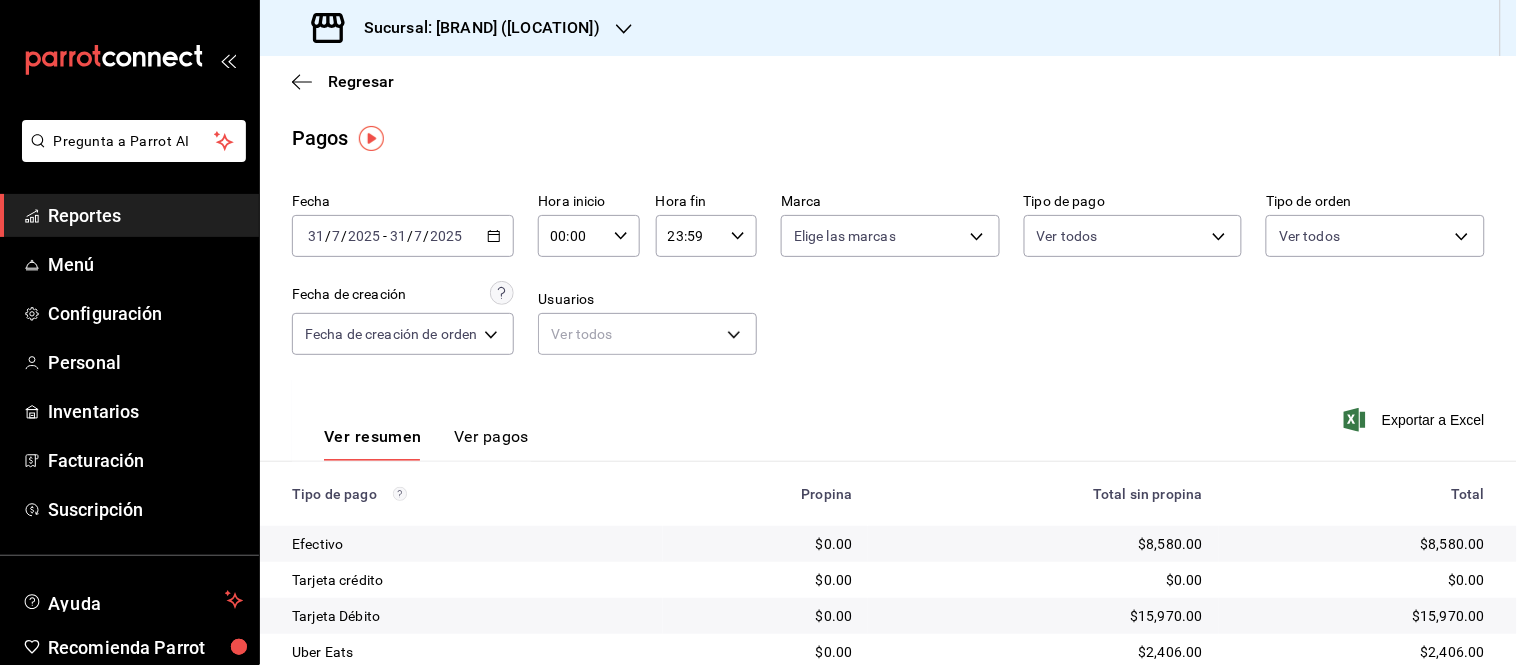 click 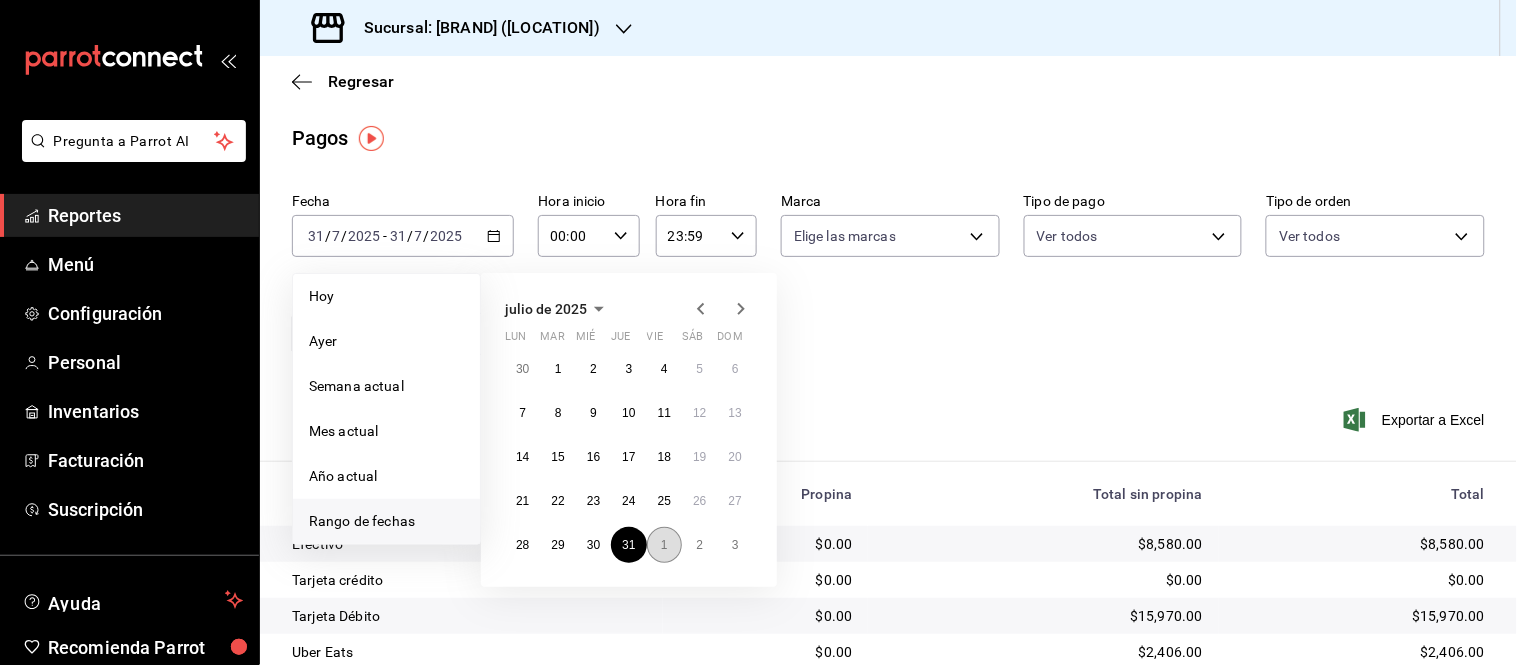 click on "1" at bounding box center (664, 545) 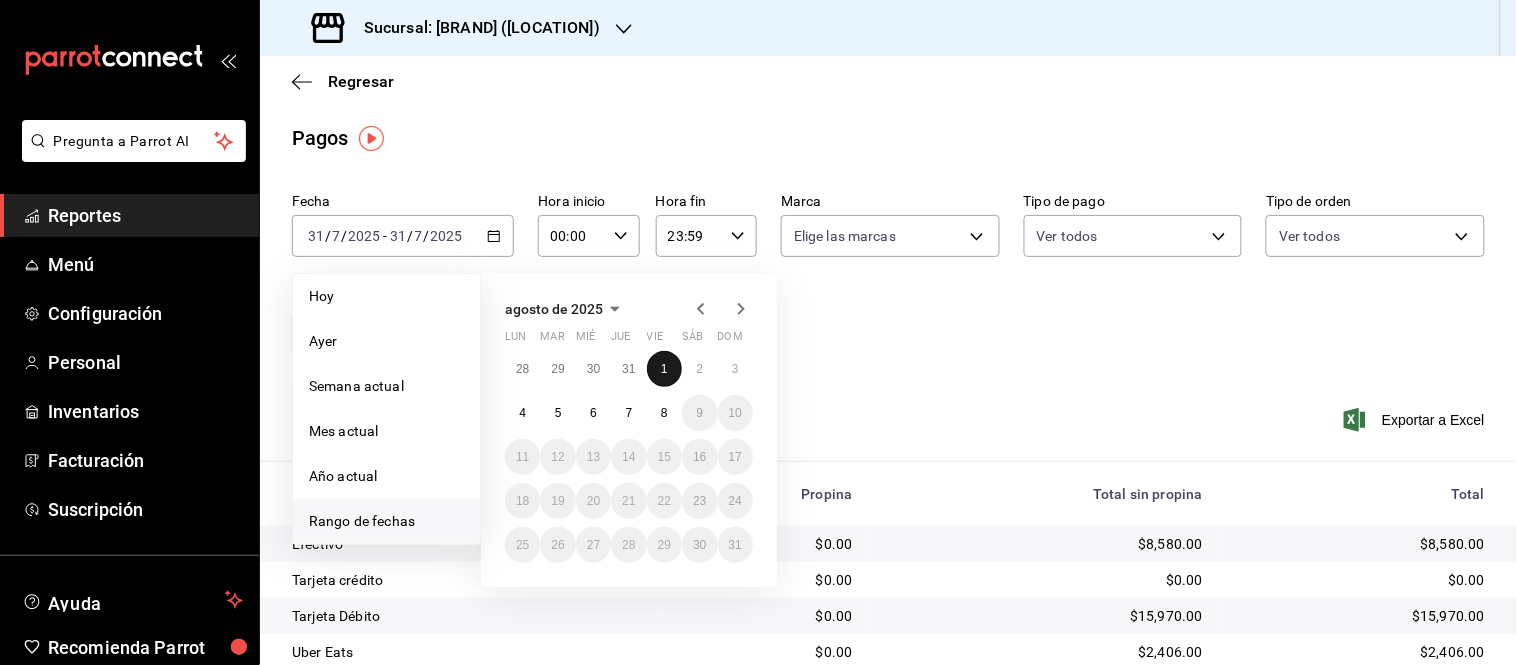 click on "1" at bounding box center (664, 369) 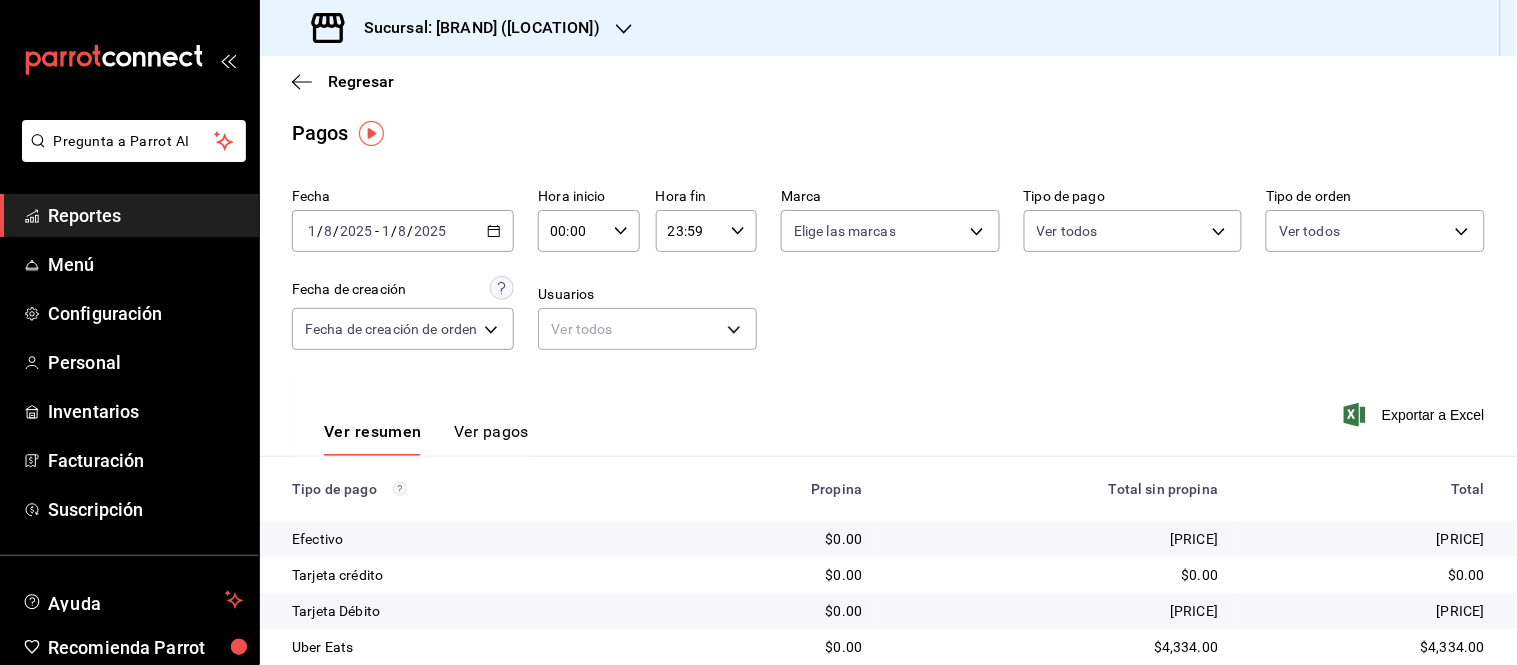 scroll, scrollTop: 0, scrollLeft: 0, axis: both 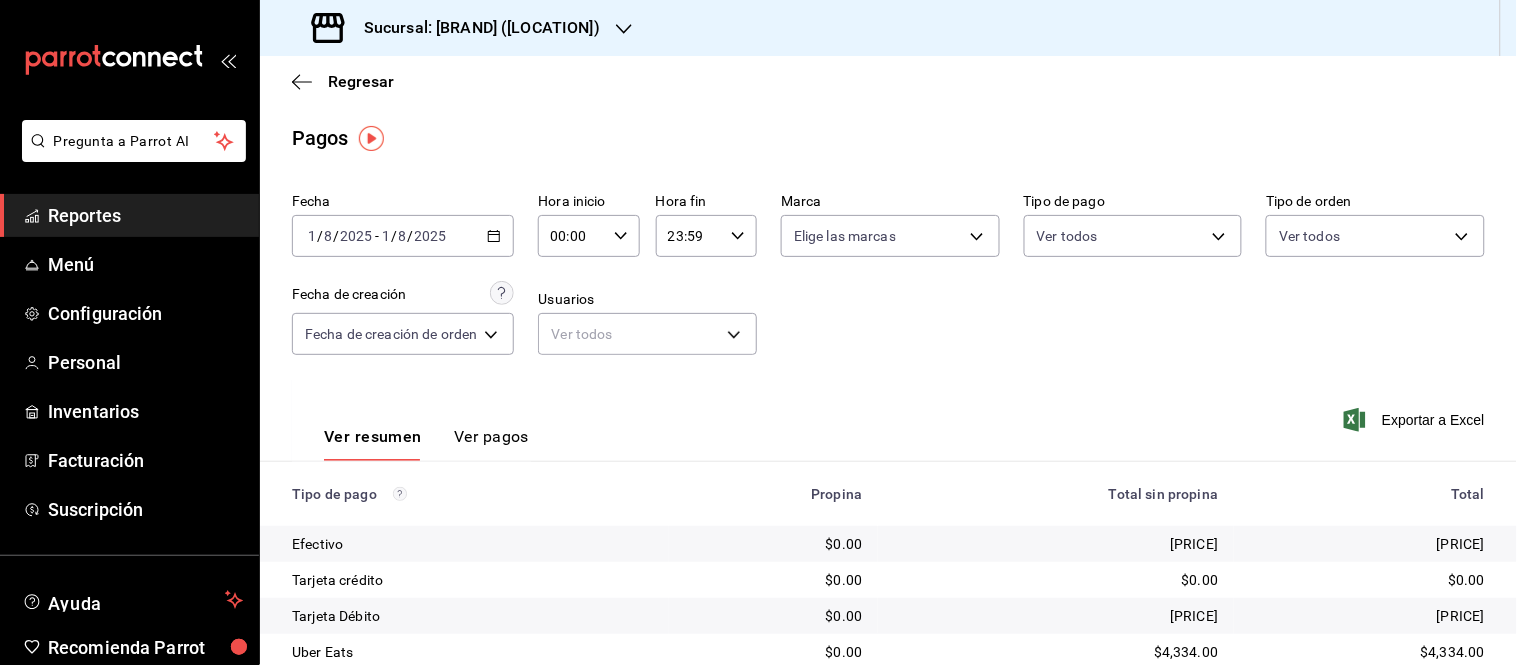 click 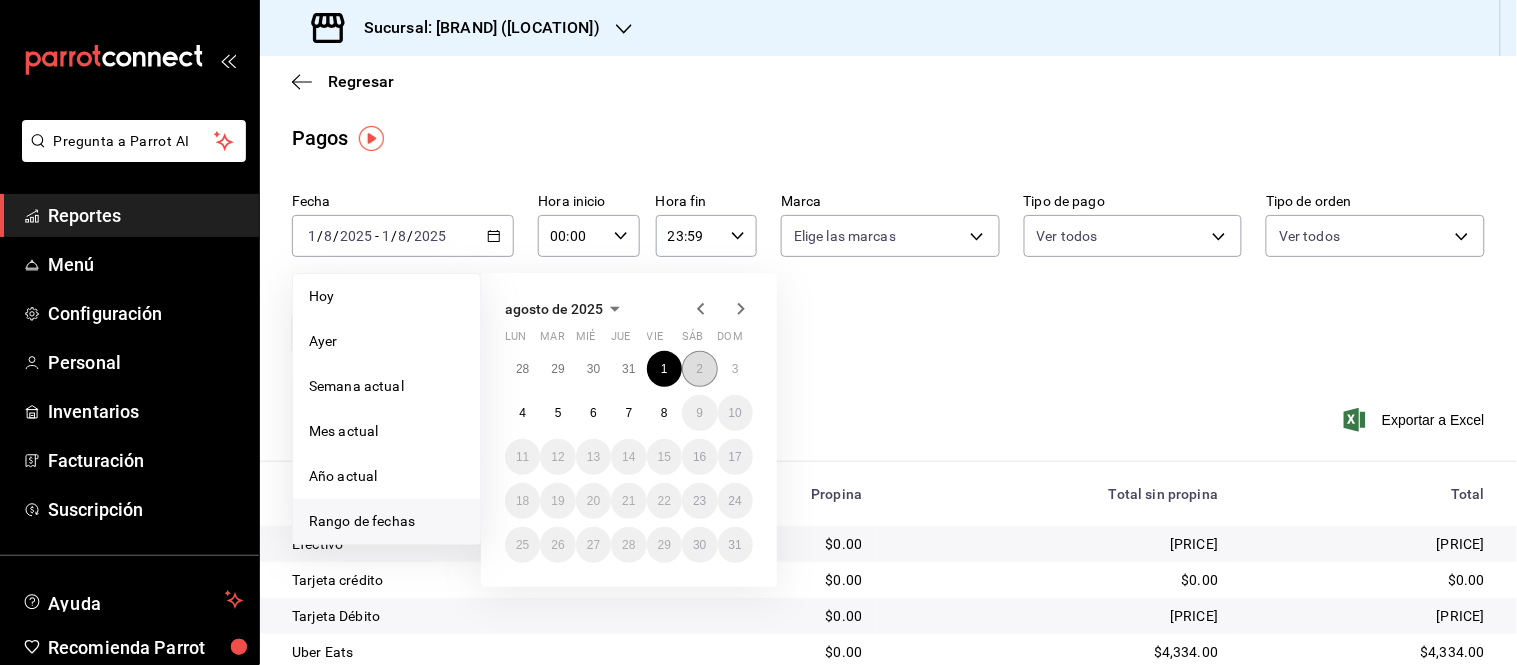 click on "2" at bounding box center [699, 369] 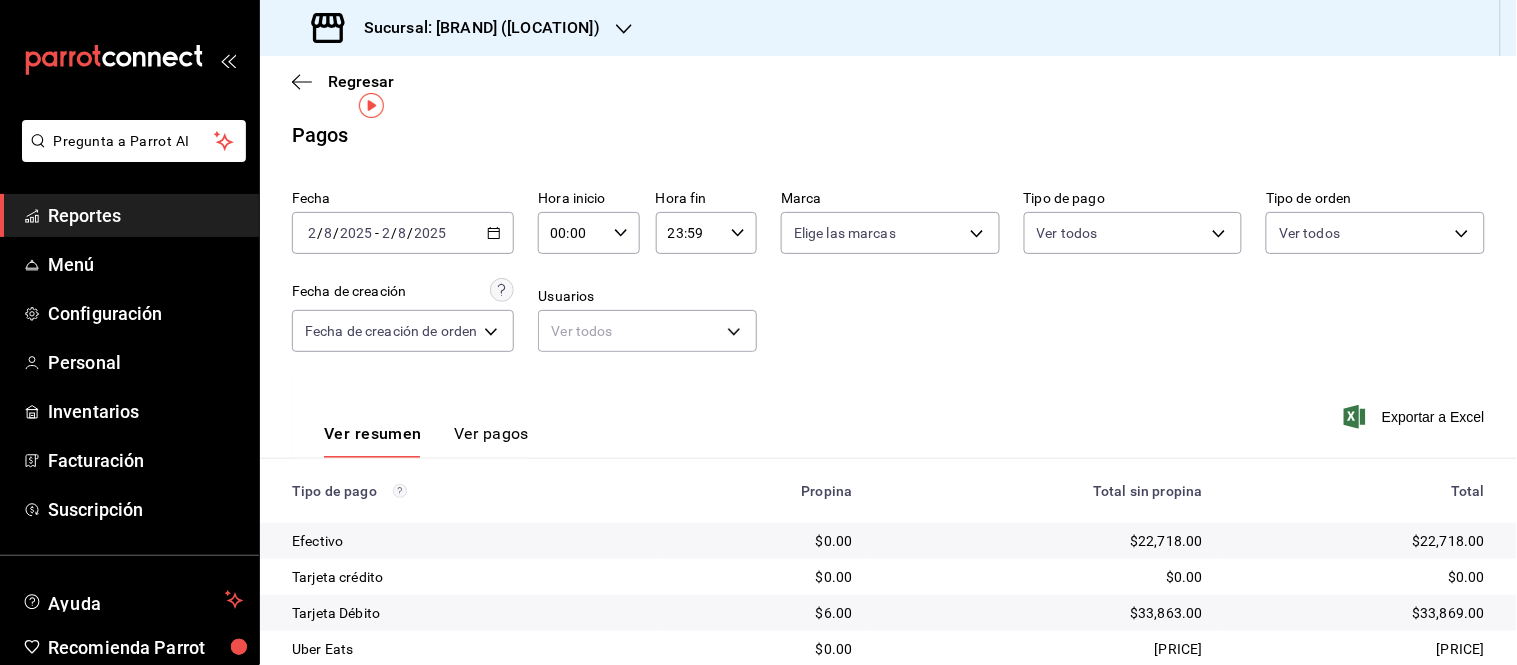 scroll, scrollTop: 0, scrollLeft: 0, axis: both 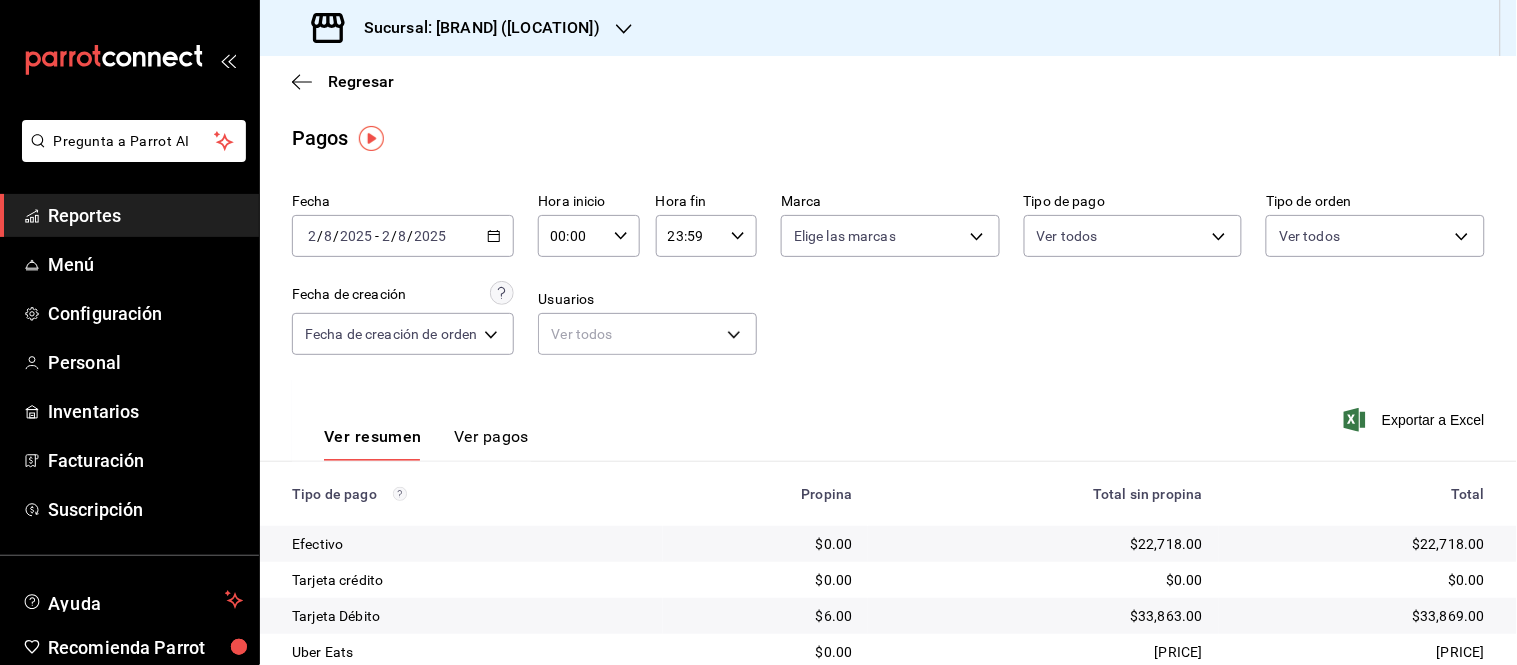 click on "2025-08-02 2 / 8 / 2025 - 2025-08-02 2 / 8 / 2025" at bounding box center [403, 236] 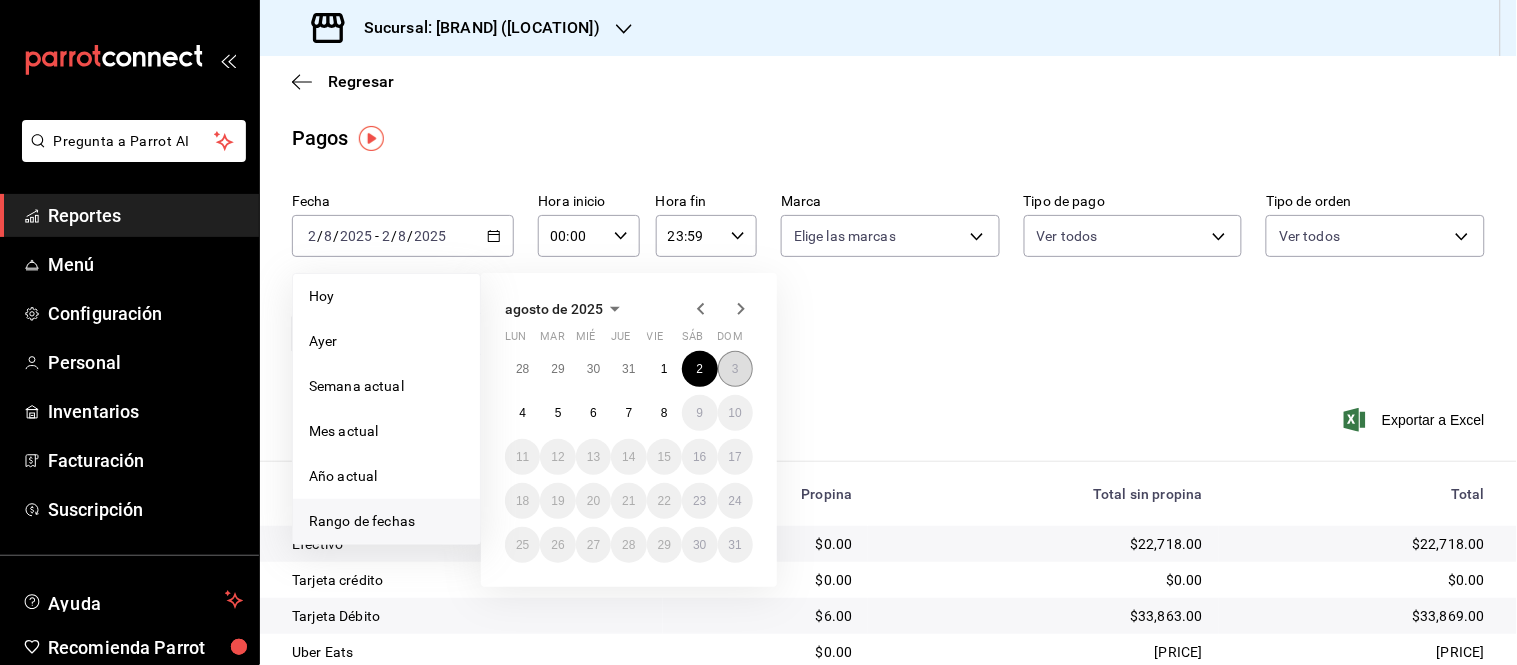 click on "3" at bounding box center [735, 369] 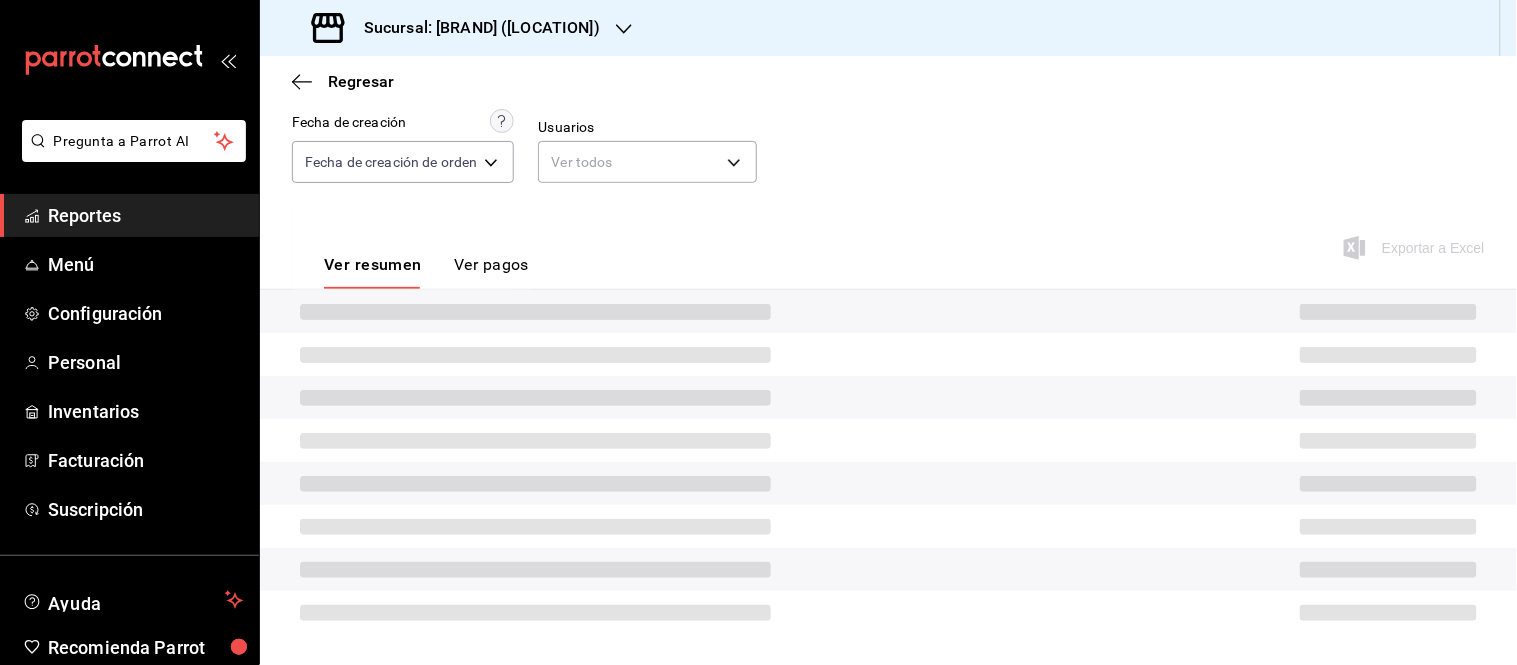 scroll, scrollTop: 145, scrollLeft: 0, axis: vertical 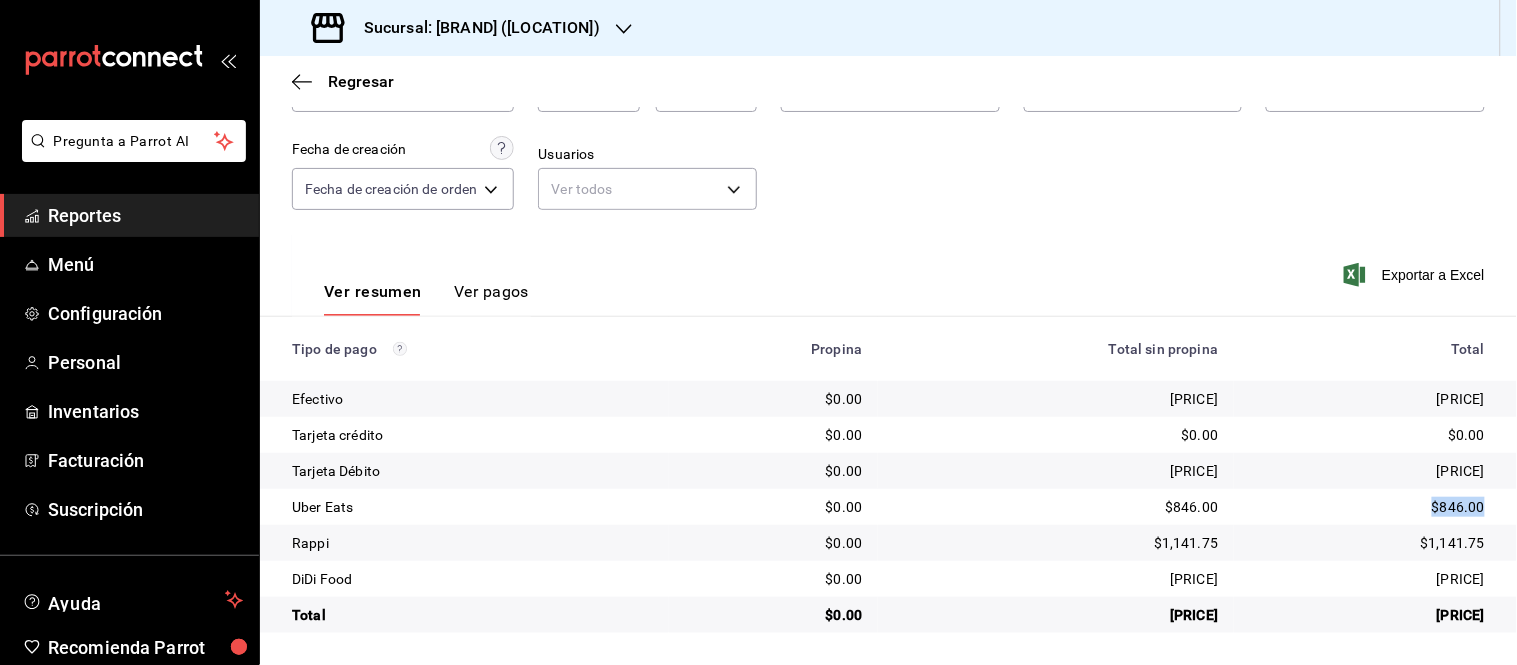 drag, startPoint x: 1416, startPoint y: 514, endPoint x: 1461, endPoint y: 414, distance: 109.65856 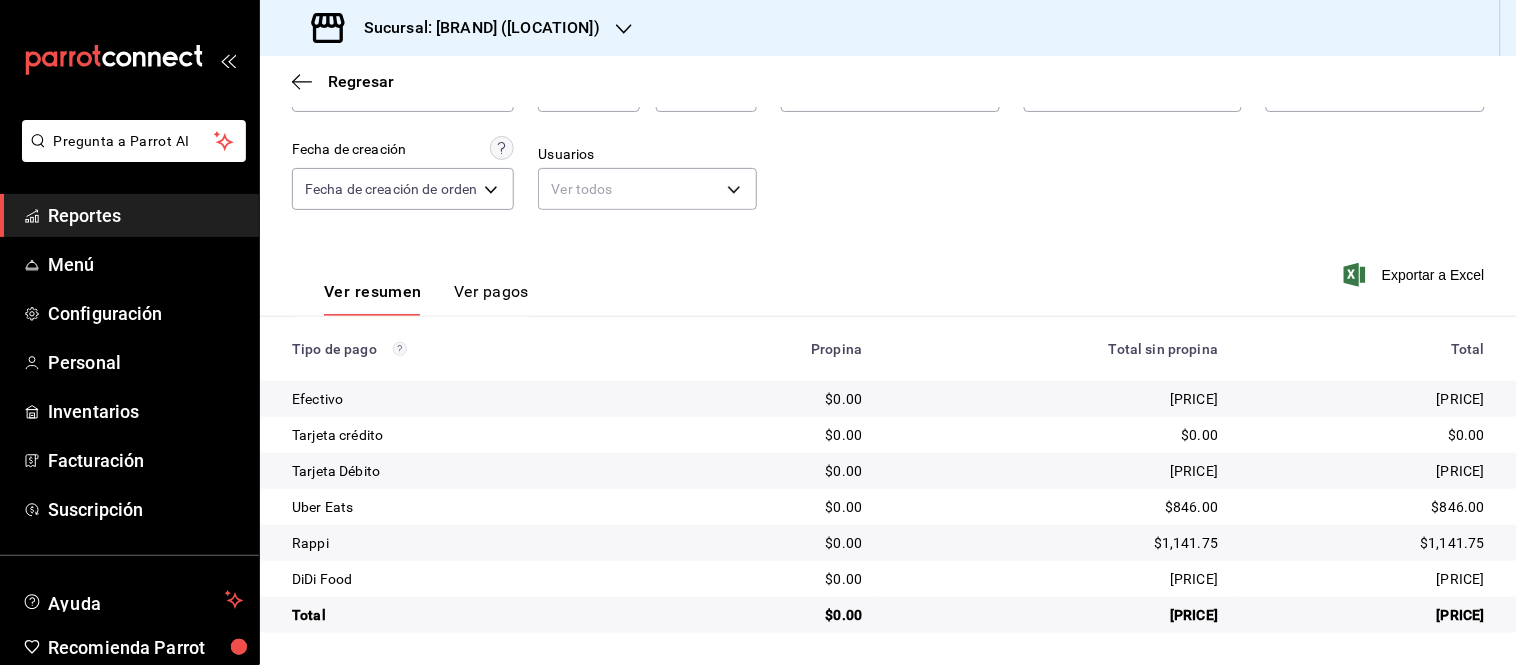 drag, startPoint x: 1141, startPoint y: 216, endPoint x: 1047, endPoint y: 244, distance: 98.0816 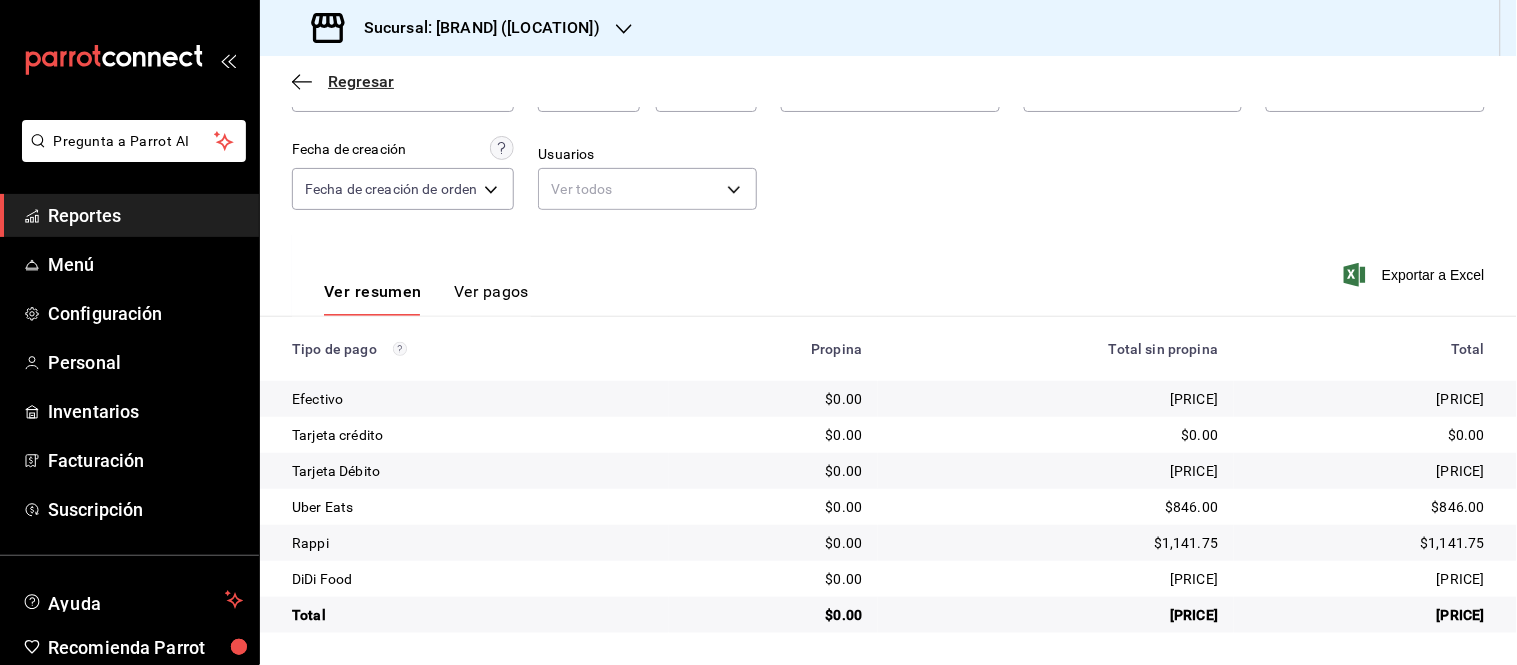 click on "Regresar" at bounding box center [361, 81] 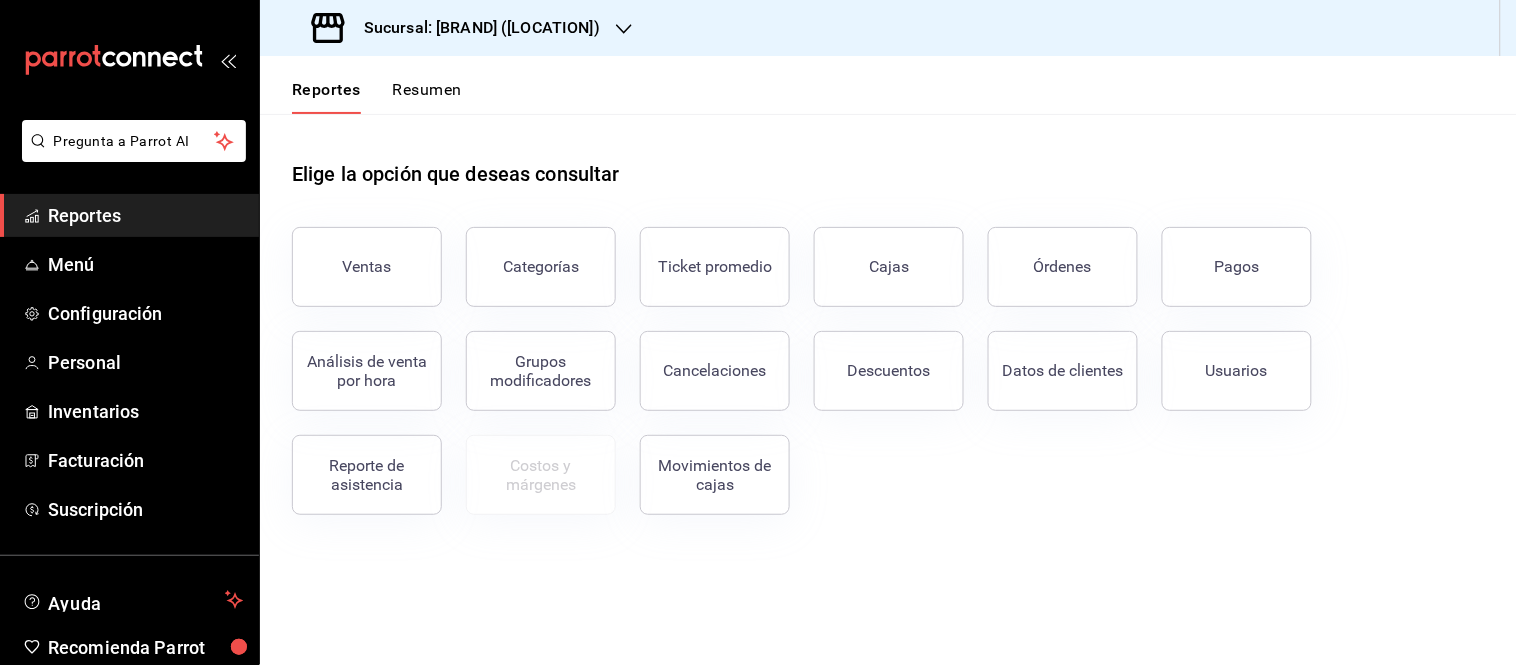 click on "Resumen" at bounding box center (427, 97) 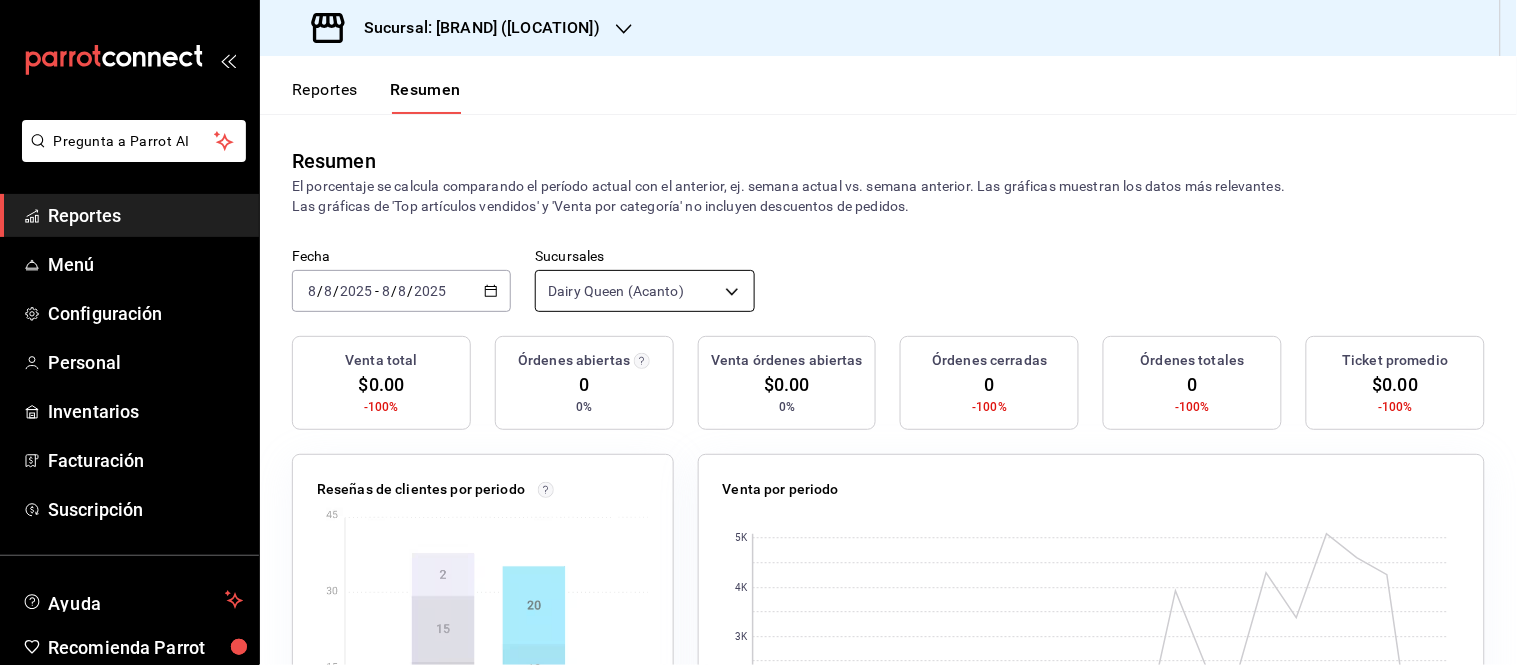 click on "Sucursal: Dairy Queen (Acanto)" at bounding box center [758, 332] 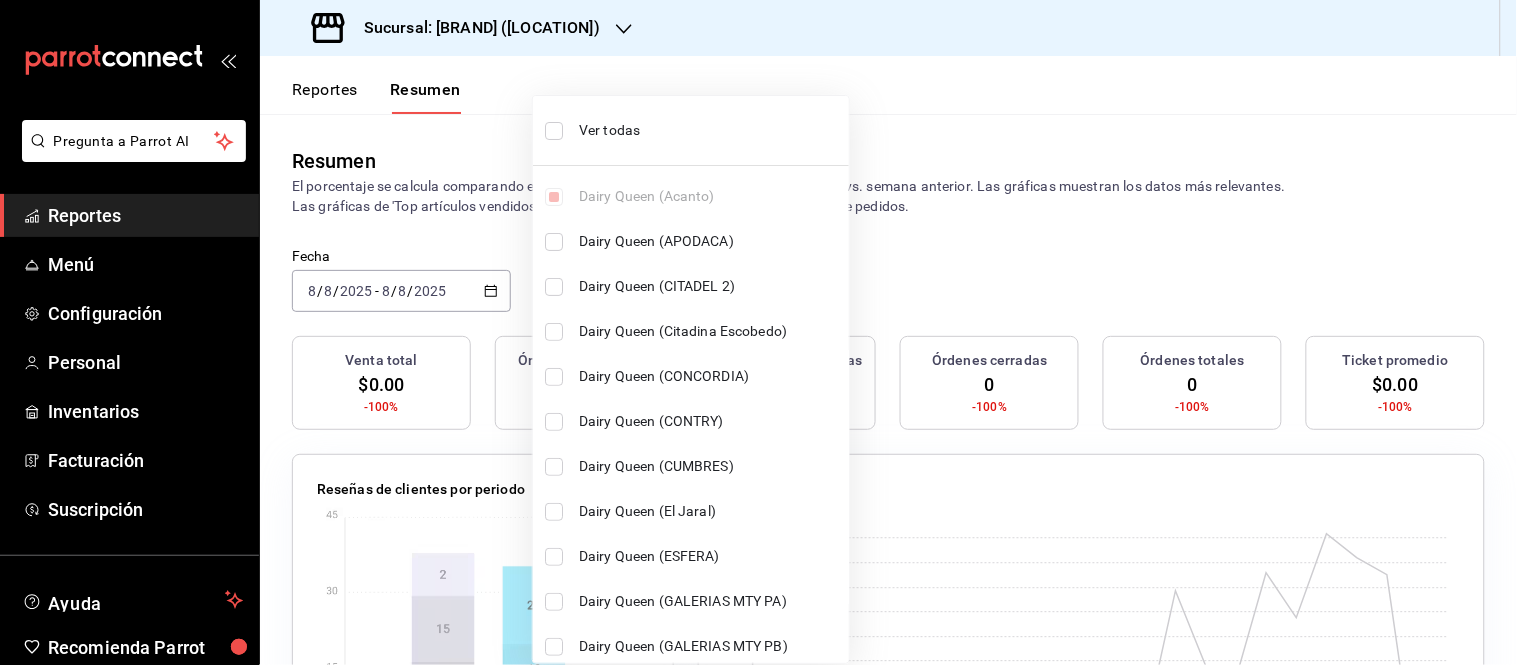 click at bounding box center (554, 131) 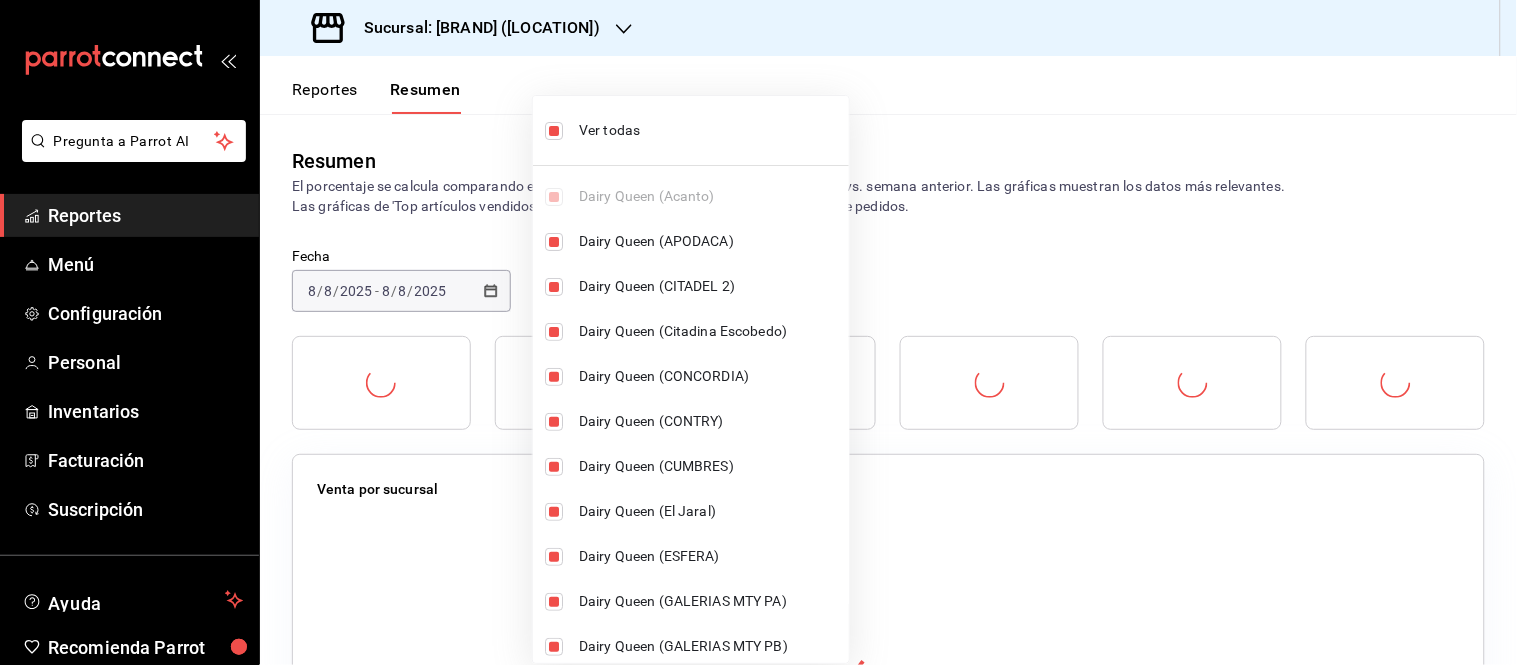 type on "[object Object],[object Object],[object Object],[object Object],[object Object],[object Object],[object Object],[object Object],[object Object],[object Object],[object Object],[object Object],[object Object],[object Object],[object Object],[object Object],[object Object],[object Object],[object Object],[object Object],[object Object],[object Object],[object Object],[object Object],[object Object],[object Object],[object Object],[object Object],[object Object],[object Object]" 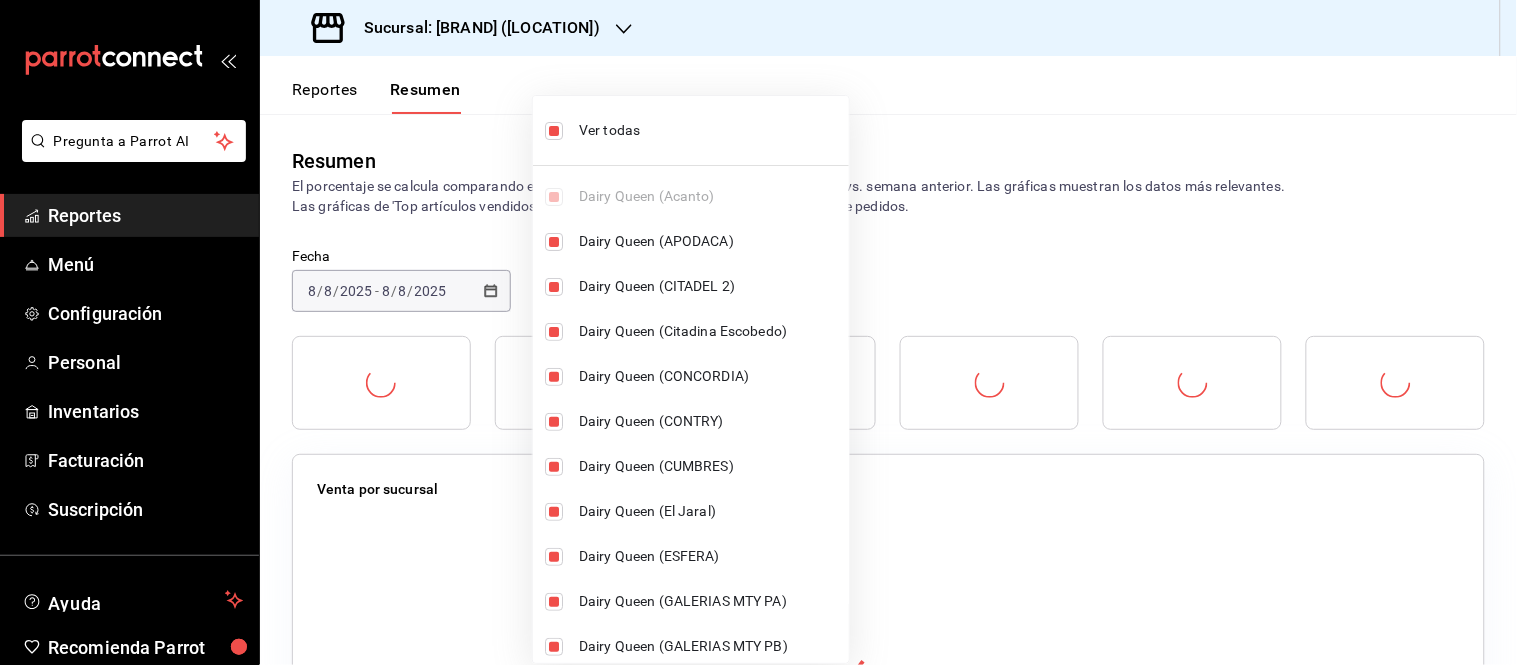 checkbox on "true" 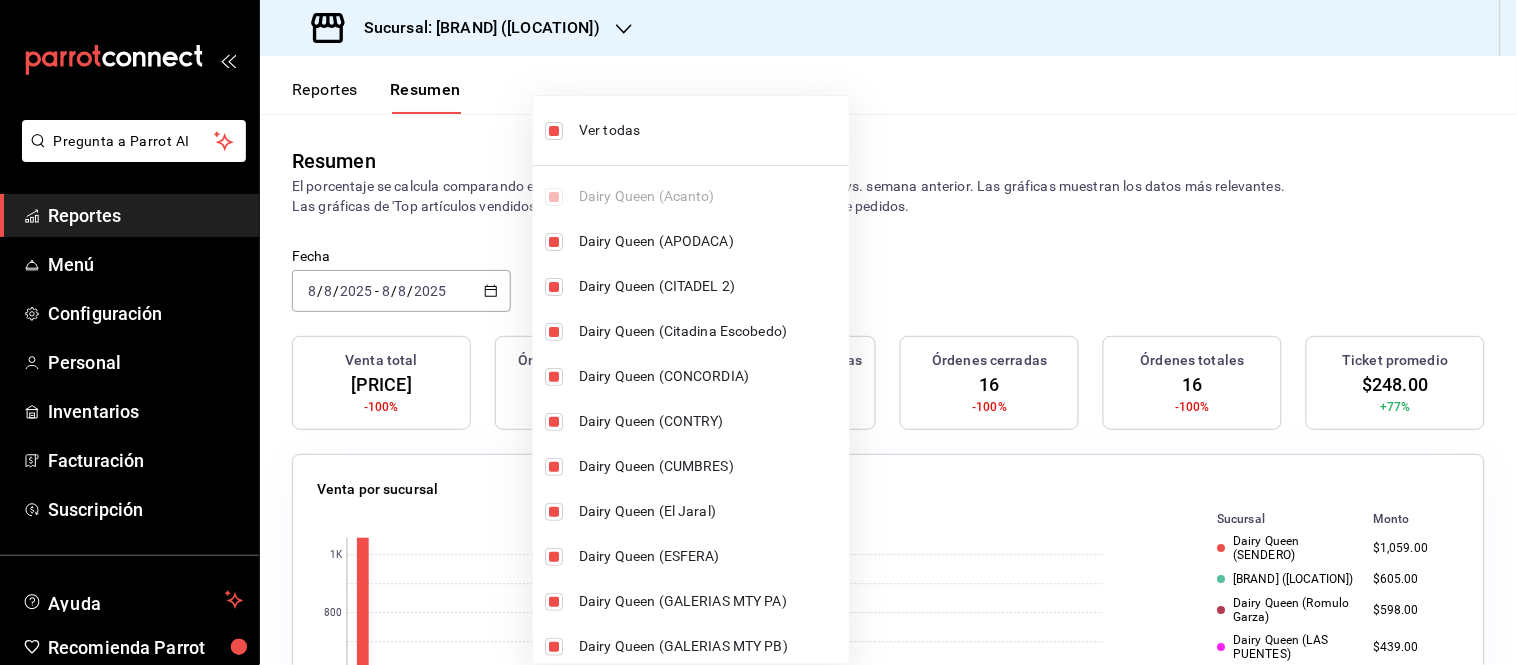 click at bounding box center (758, 332) 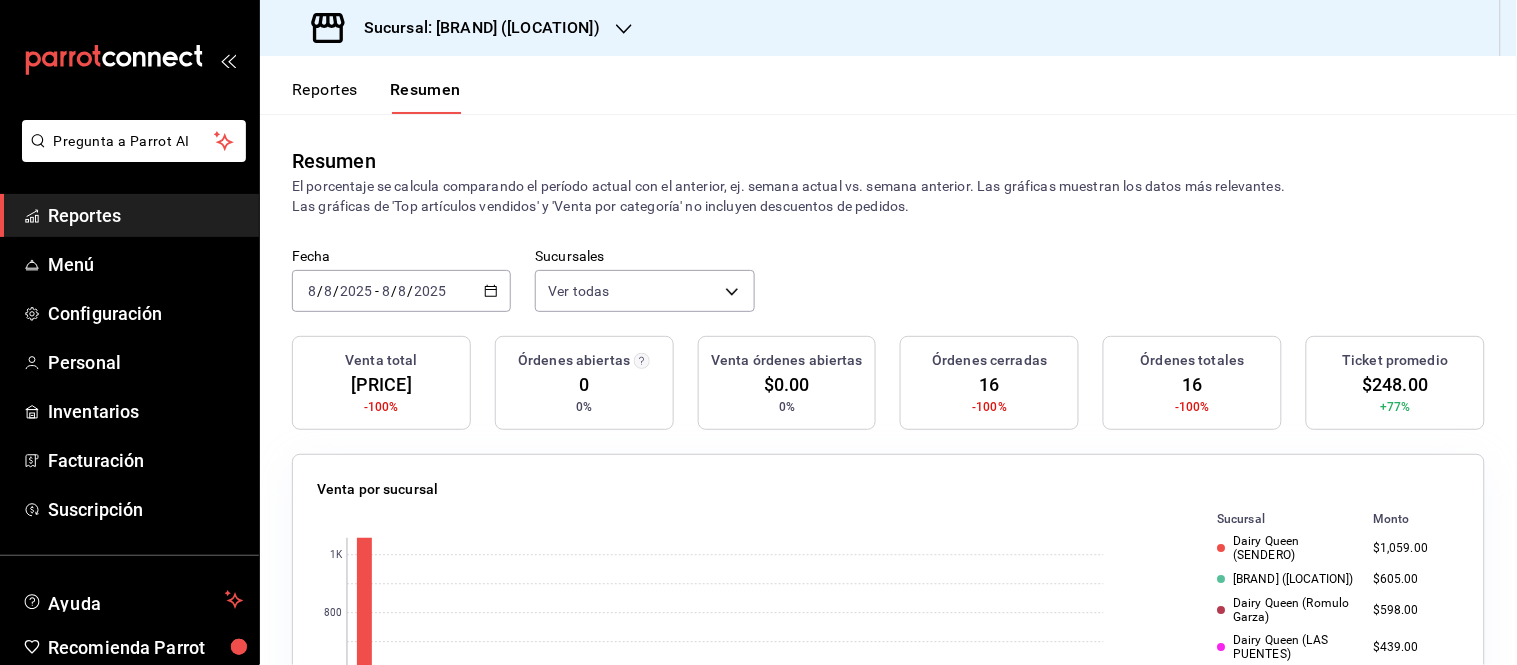 click 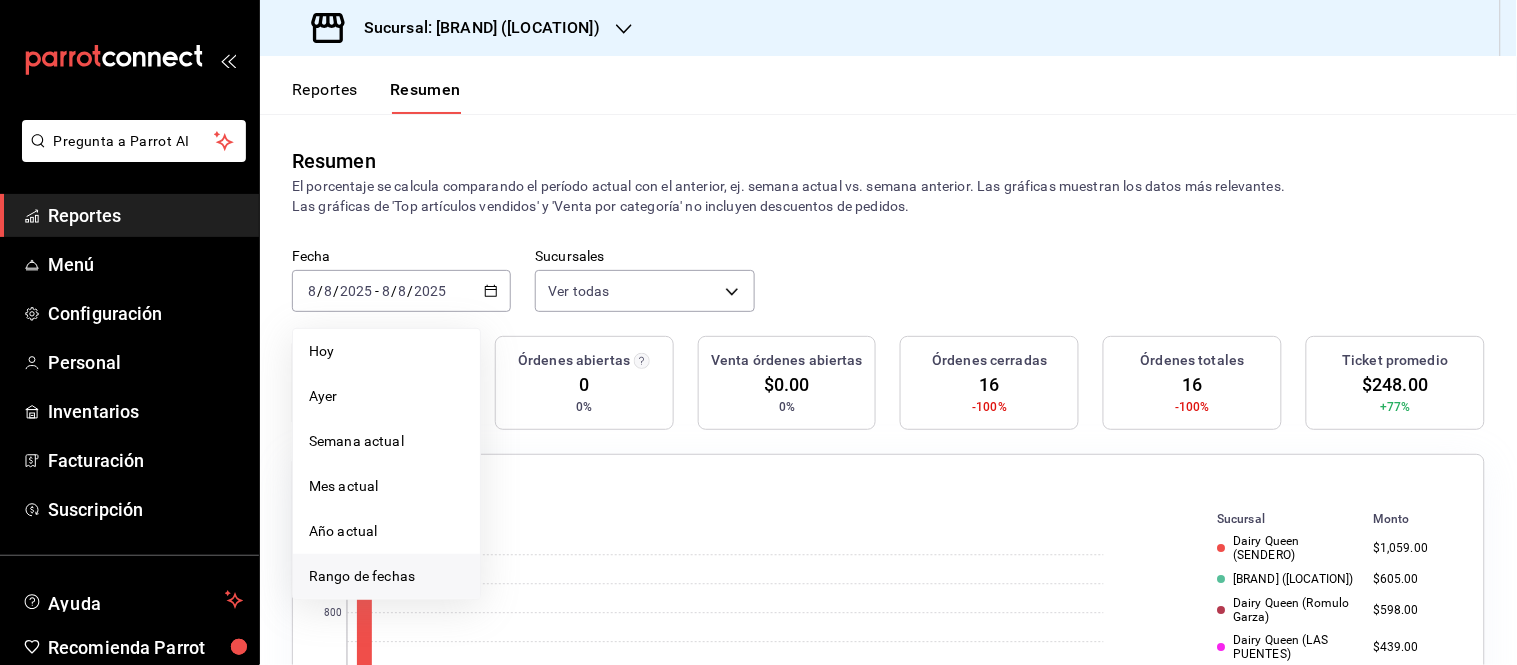 click on "Rango de fechas" at bounding box center (386, 576) 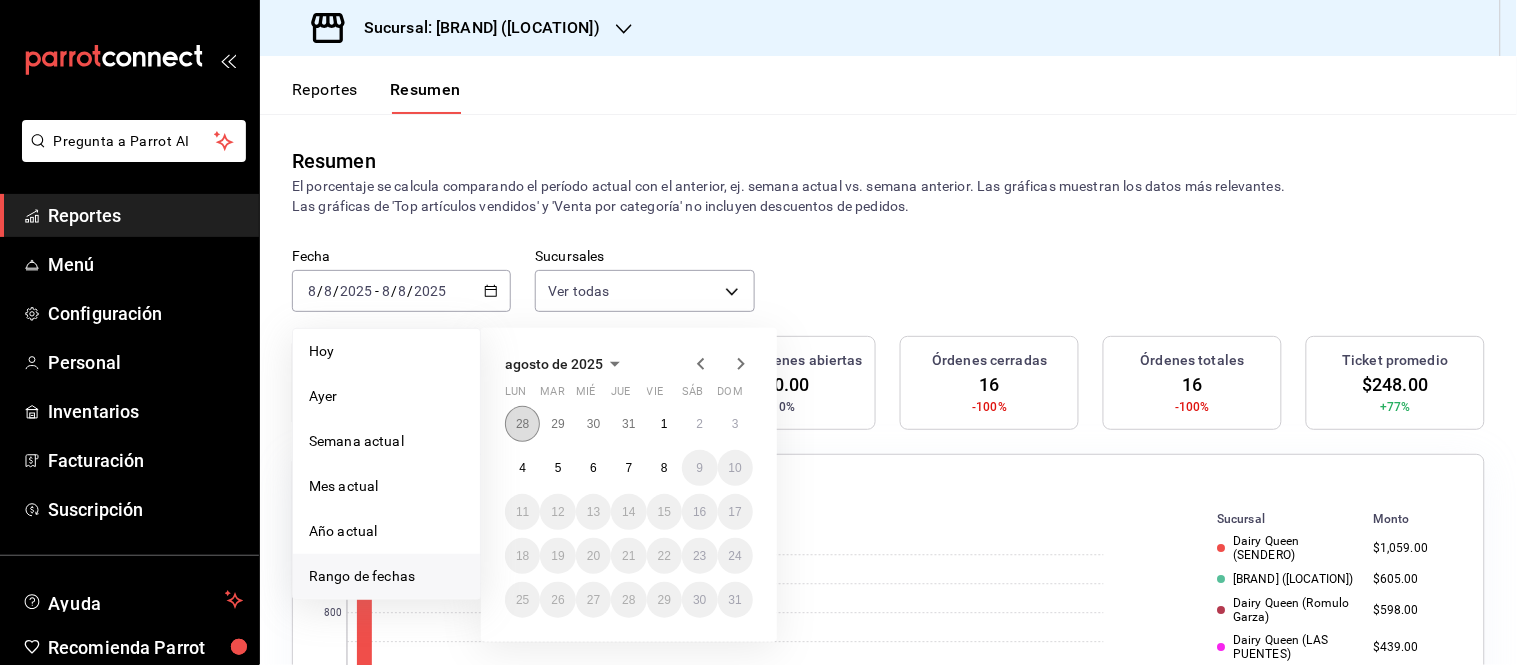 click on "28" at bounding box center [522, 424] 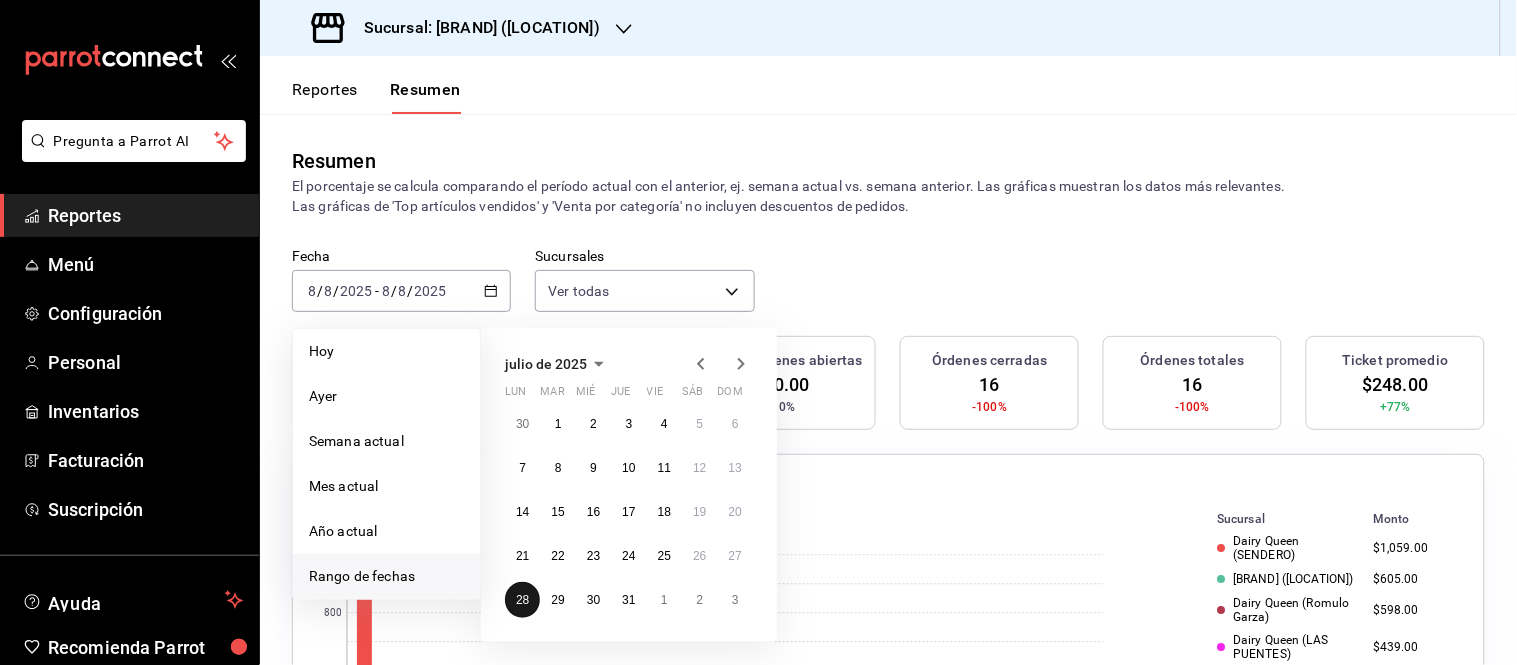 click on "28" at bounding box center (522, 600) 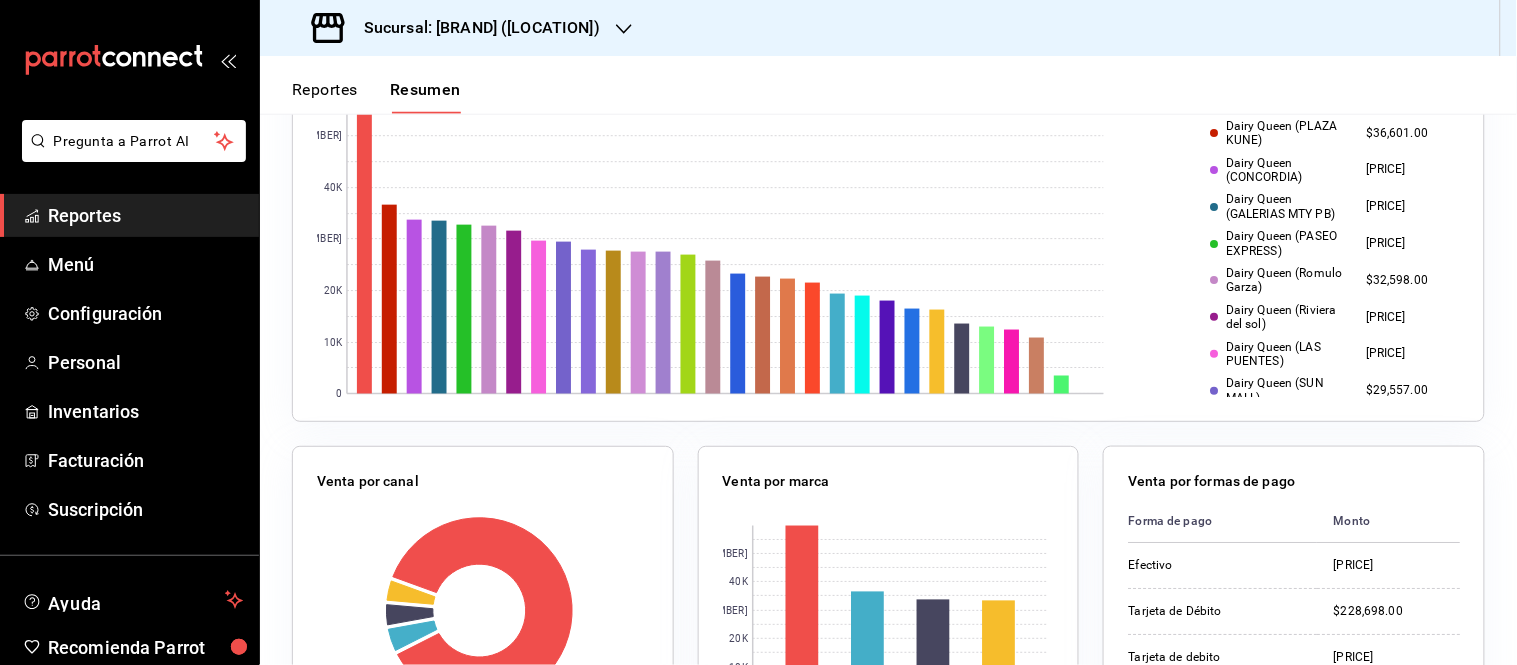 scroll, scrollTop: 333, scrollLeft: 0, axis: vertical 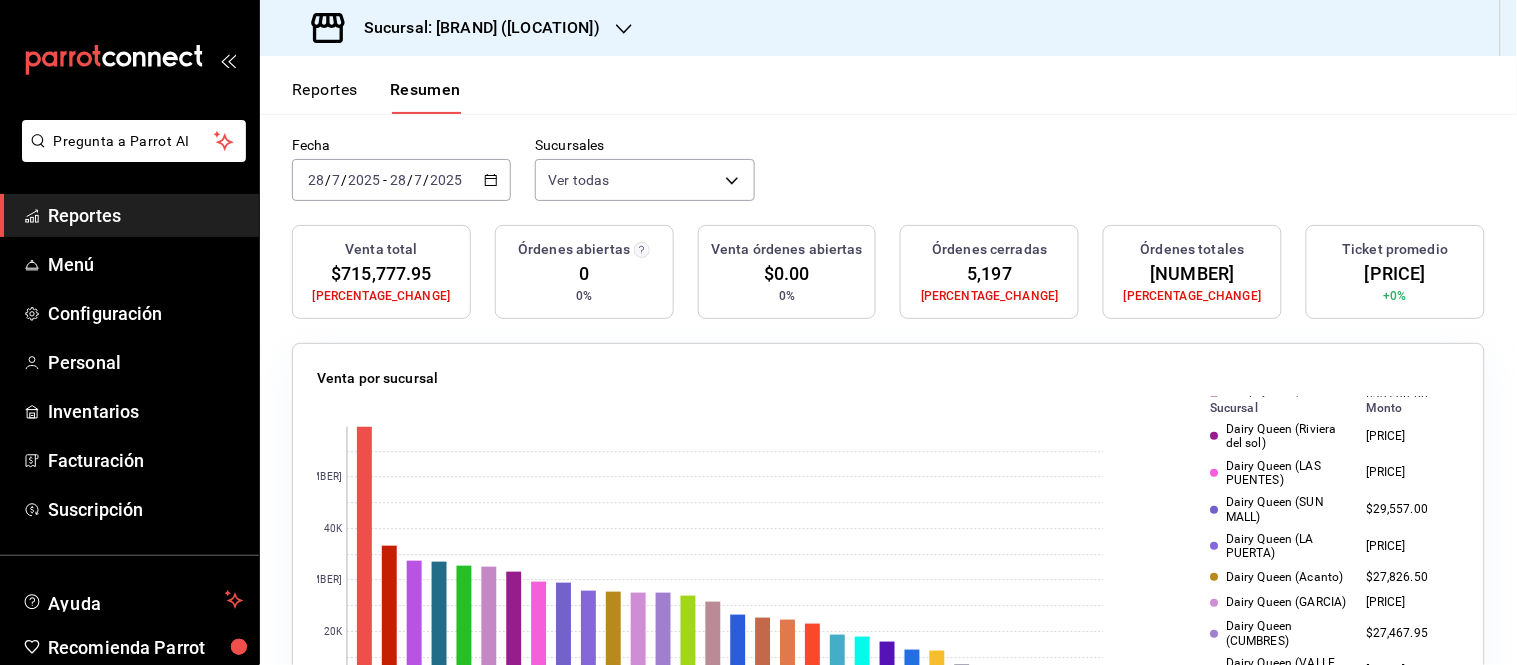 click on "[DATE] [DAY] / [MONTH] / [YEAR] - [DATE] [DAY] / [MONTH] / [YEAR]" at bounding box center (401, 180) 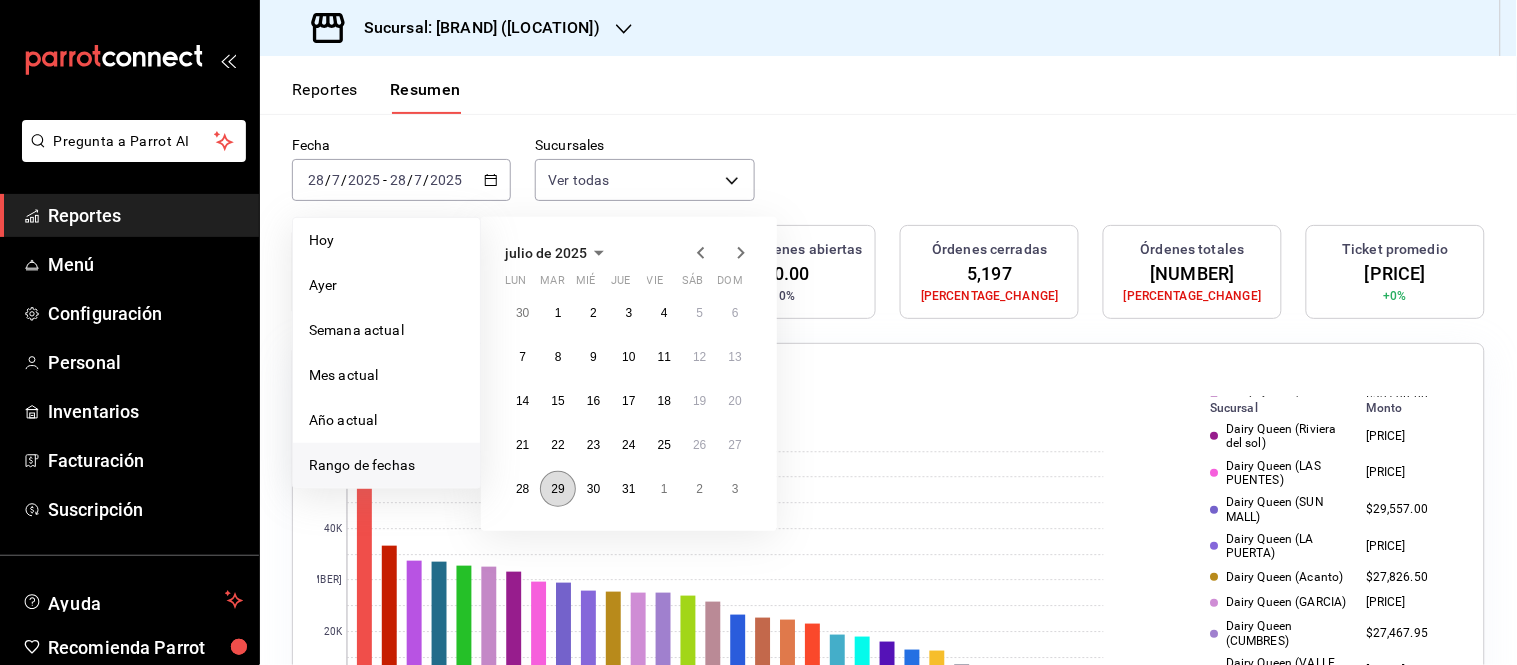 click on "29" at bounding box center [557, 489] 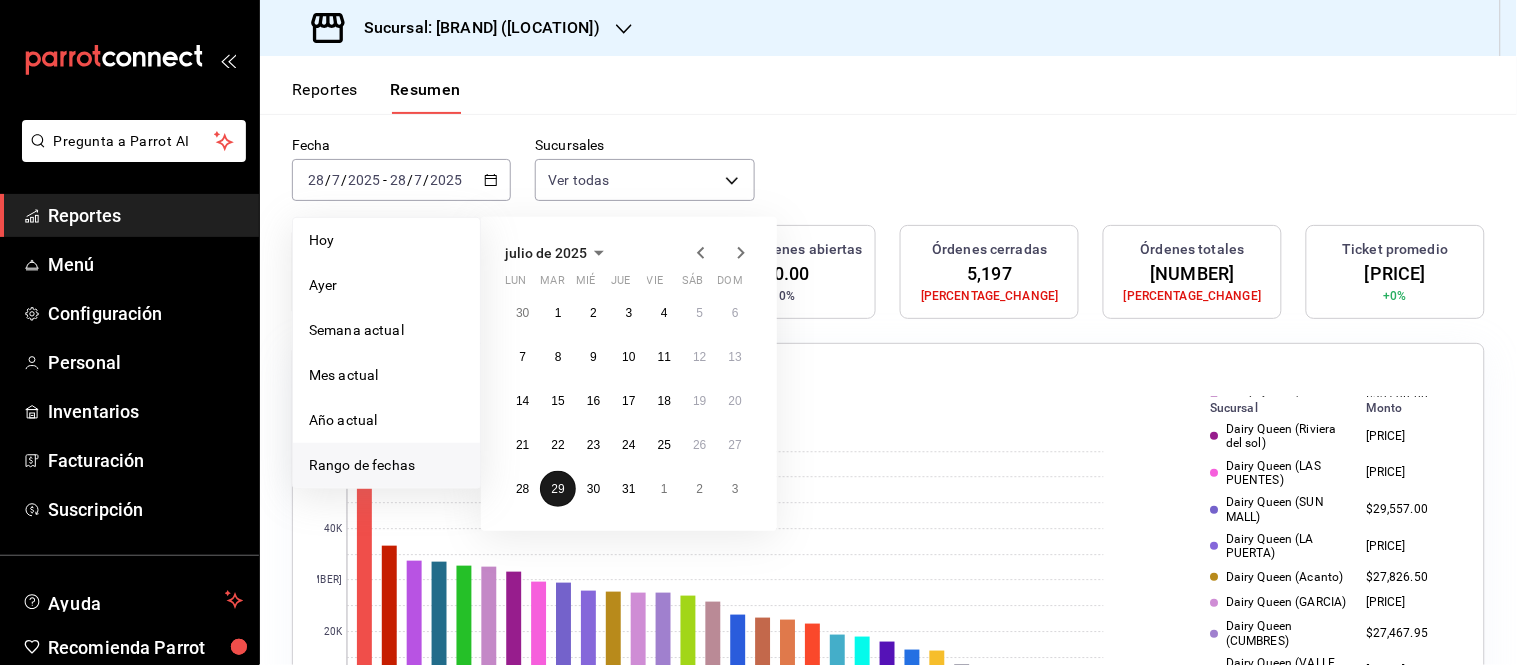 click on "29" at bounding box center [557, 489] 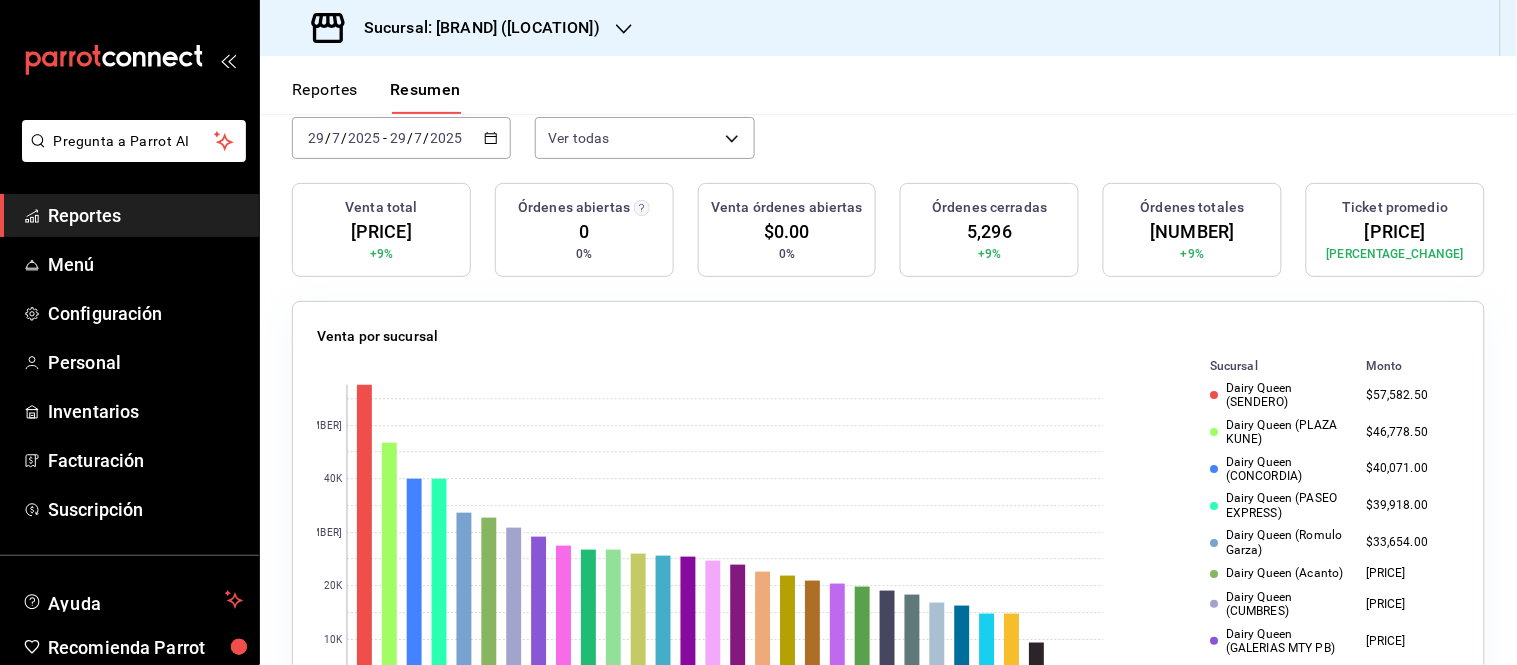 scroll, scrollTop: 0, scrollLeft: 0, axis: both 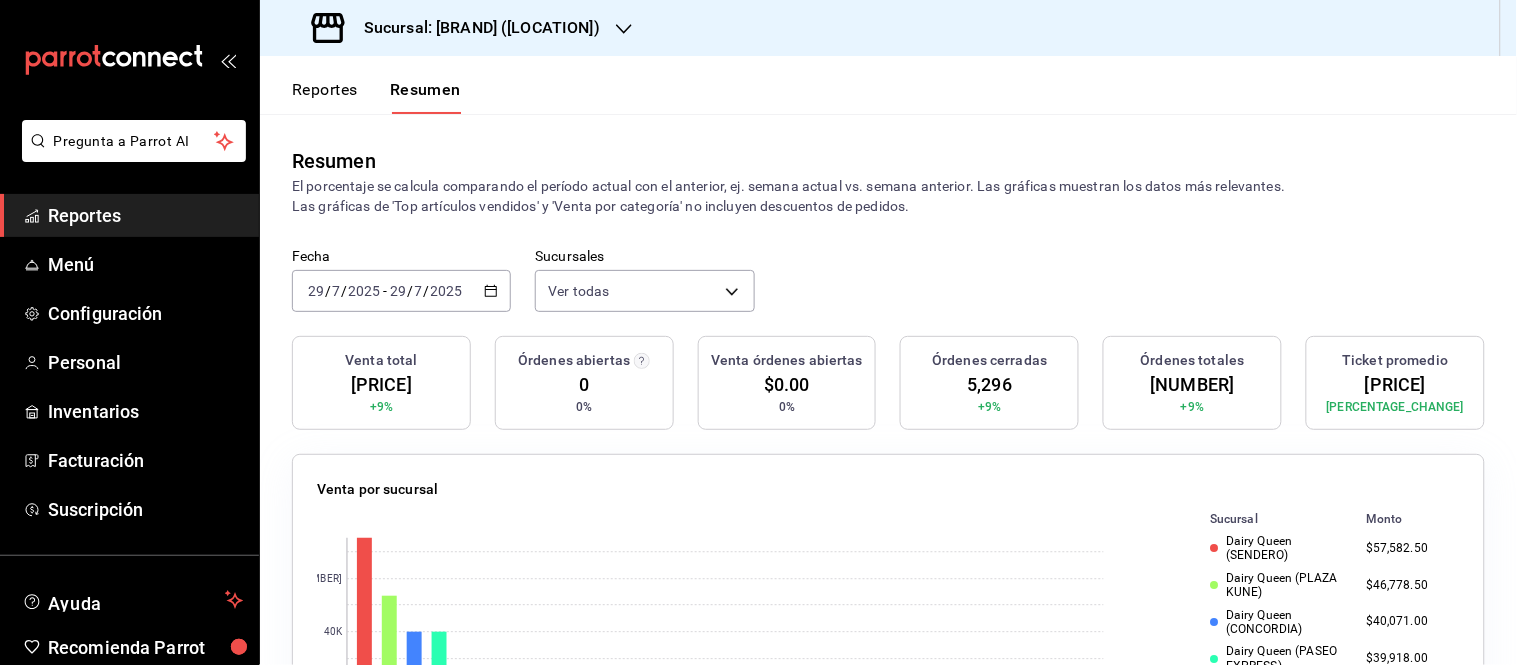 click 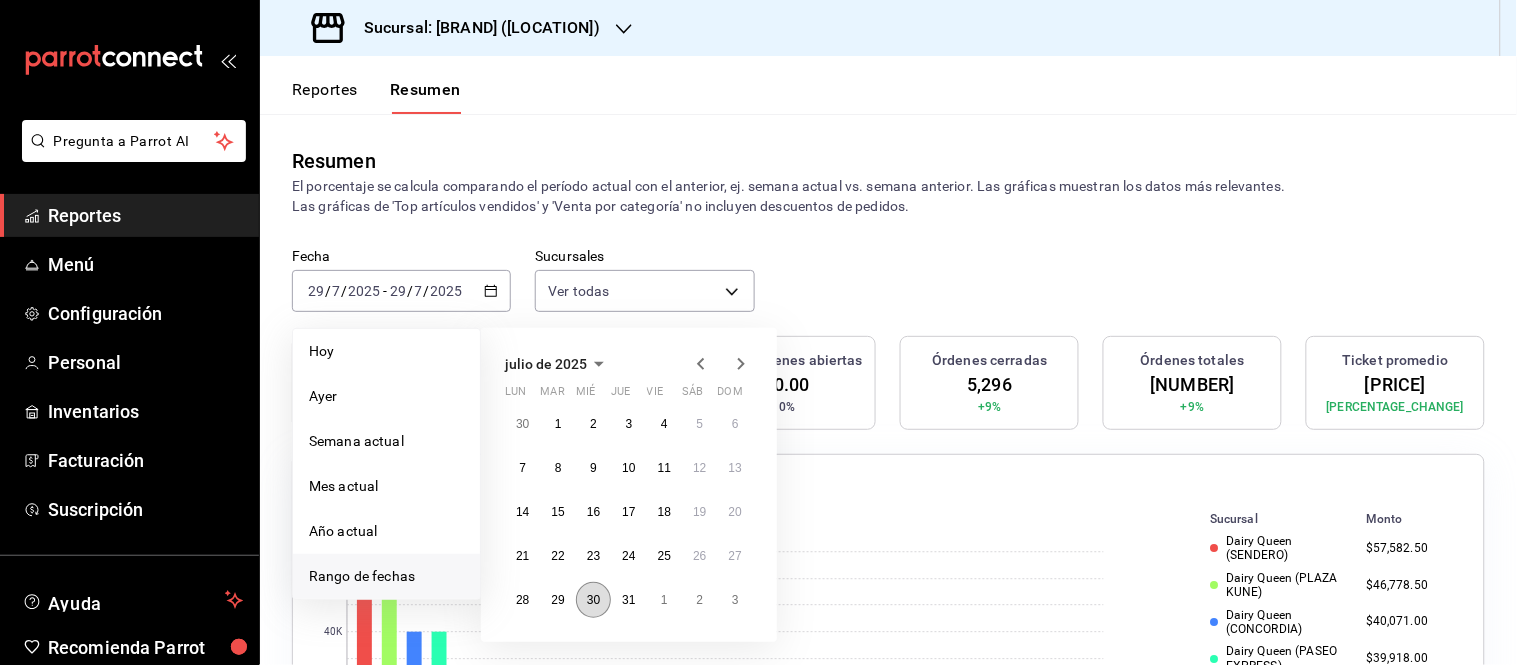 click on "30" at bounding box center (593, 600) 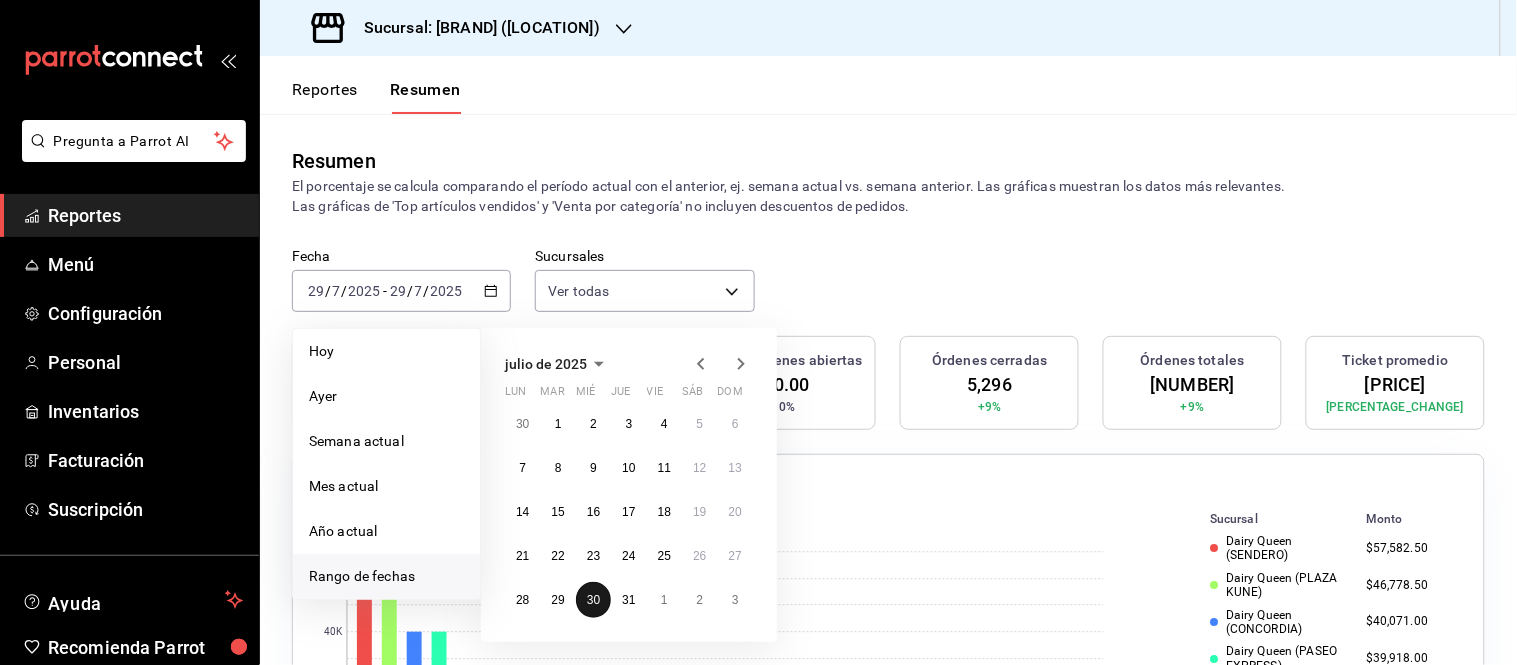 click on "30" at bounding box center (593, 600) 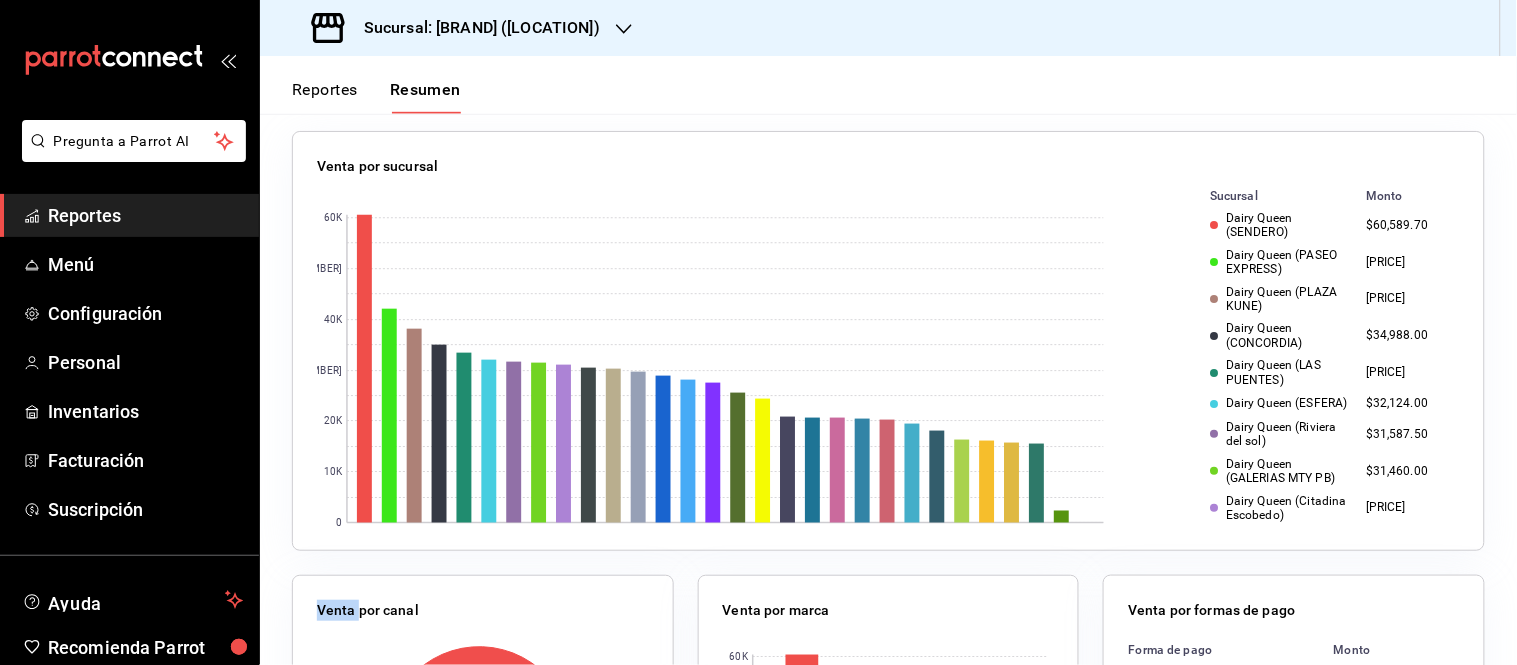 scroll, scrollTop: 111, scrollLeft: 0, axis: vertical 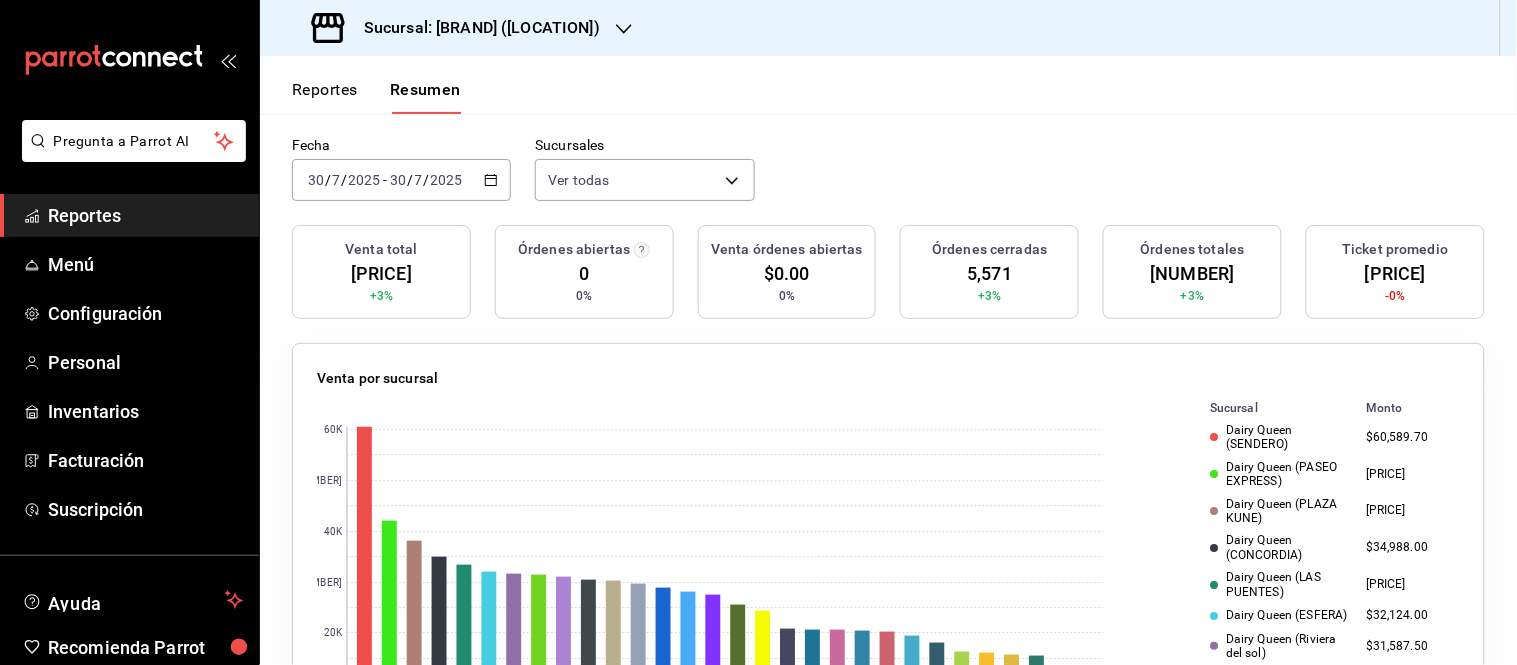 click 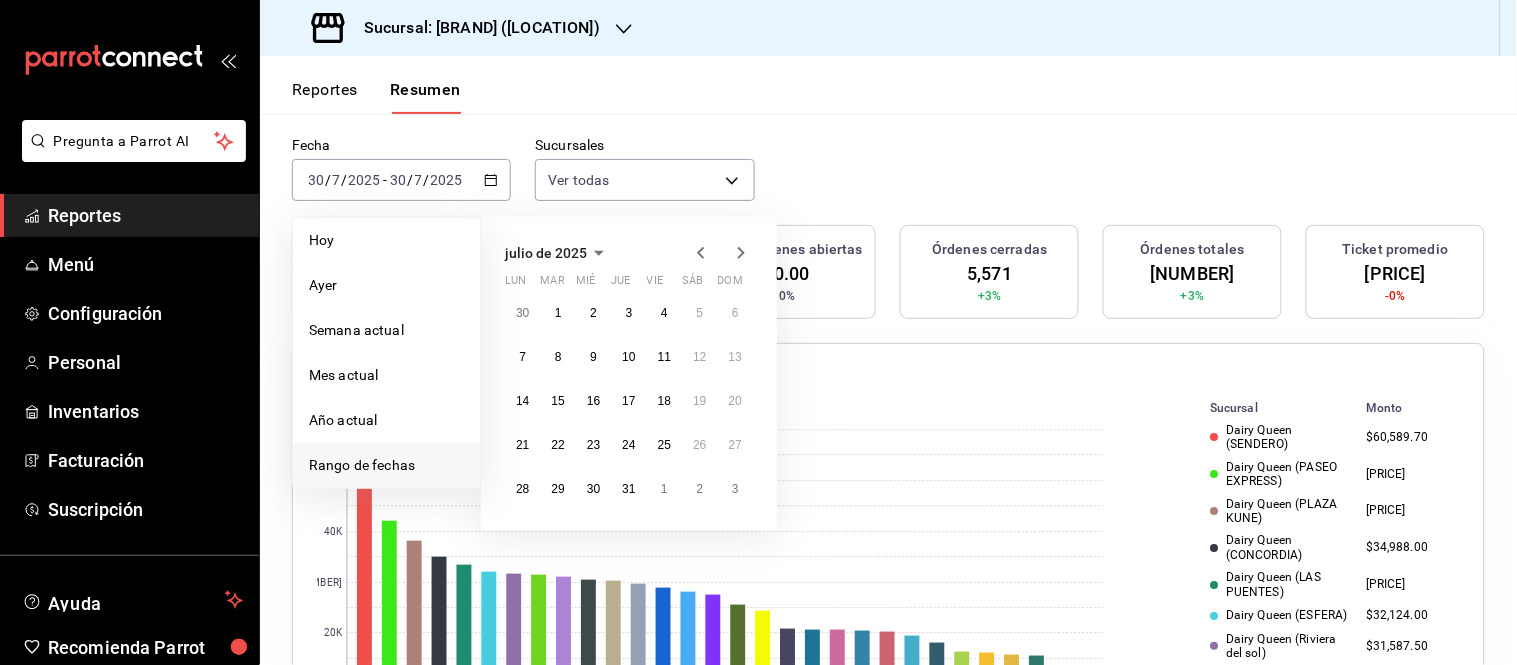 click on "Fecha [DATE] [DATE] [DATE] Hoy Ayer Semana actual Mes actual Año actual Rango de fechas julio de [YEAR] lun mar mié jue vie sáb dom 30 1 2 3 4 5 6 7 8 9 10 11 12 13 14 15 16 17 18 19 20 21 22 23 24 25 26 27 28 29 30 31 1 2 3 Sucursales Ver todas [object Object],[object Object],[object Object],[object Object],[object Object],[object Object],[object Object],[object Object],[object Object],[object Object],[object Object],[object Object],[object Object],[object Object],[object Object],[object Object],[object Object],[object Object],[object Object],[object Object],[object Object],[object Object],[object Object],[object Object],[object Object],[object Object],[object Object],[object Object],[object Object],[object Object]" at bounding box center (888, 181) 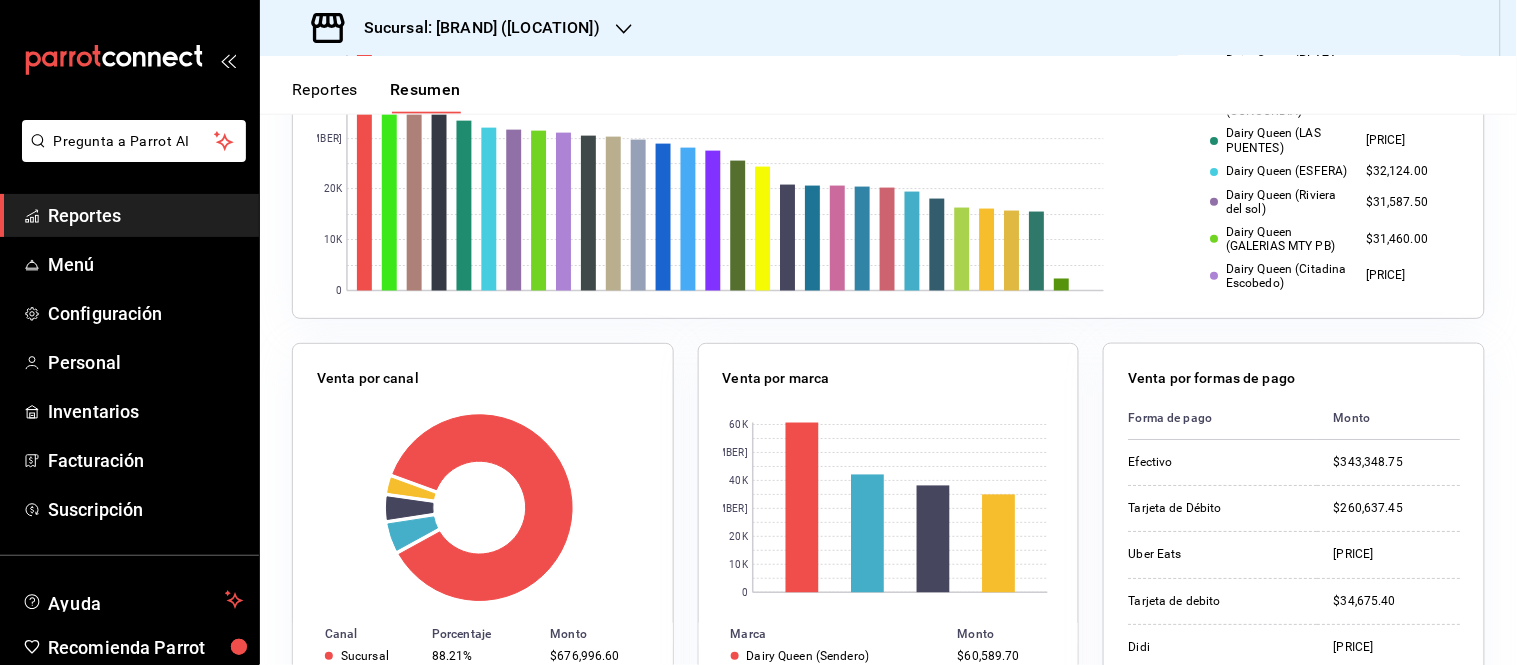 scroll, scrollTop: 666, scrollLeft: 0, axis: vertical 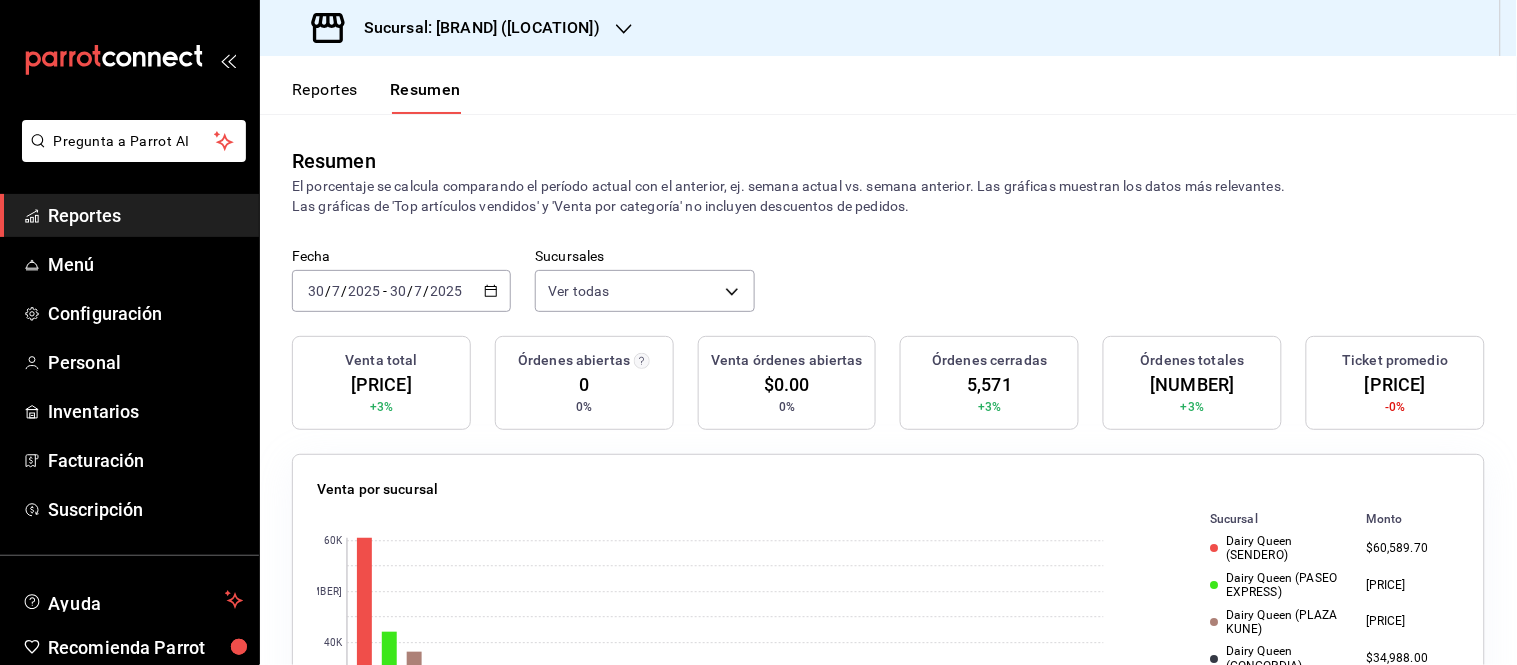 click 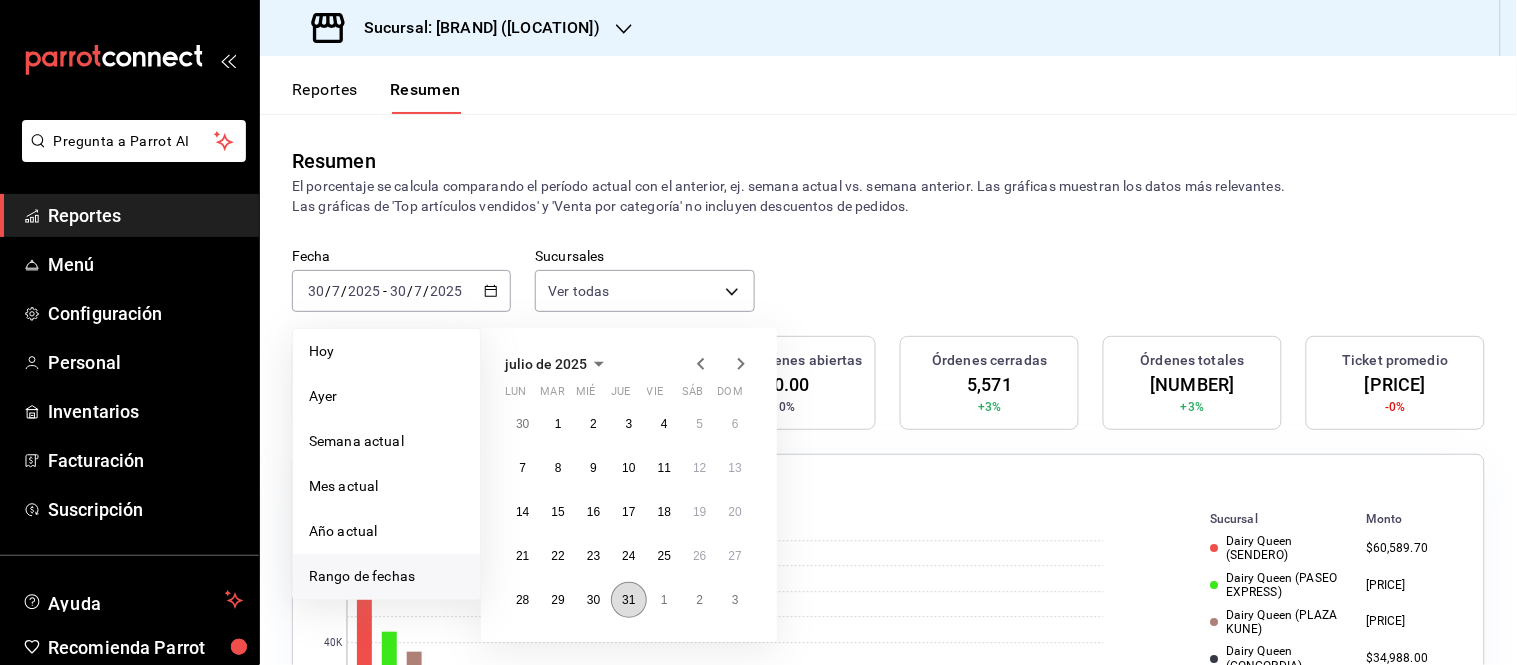 click on "31" at bounding box center (628, 600) 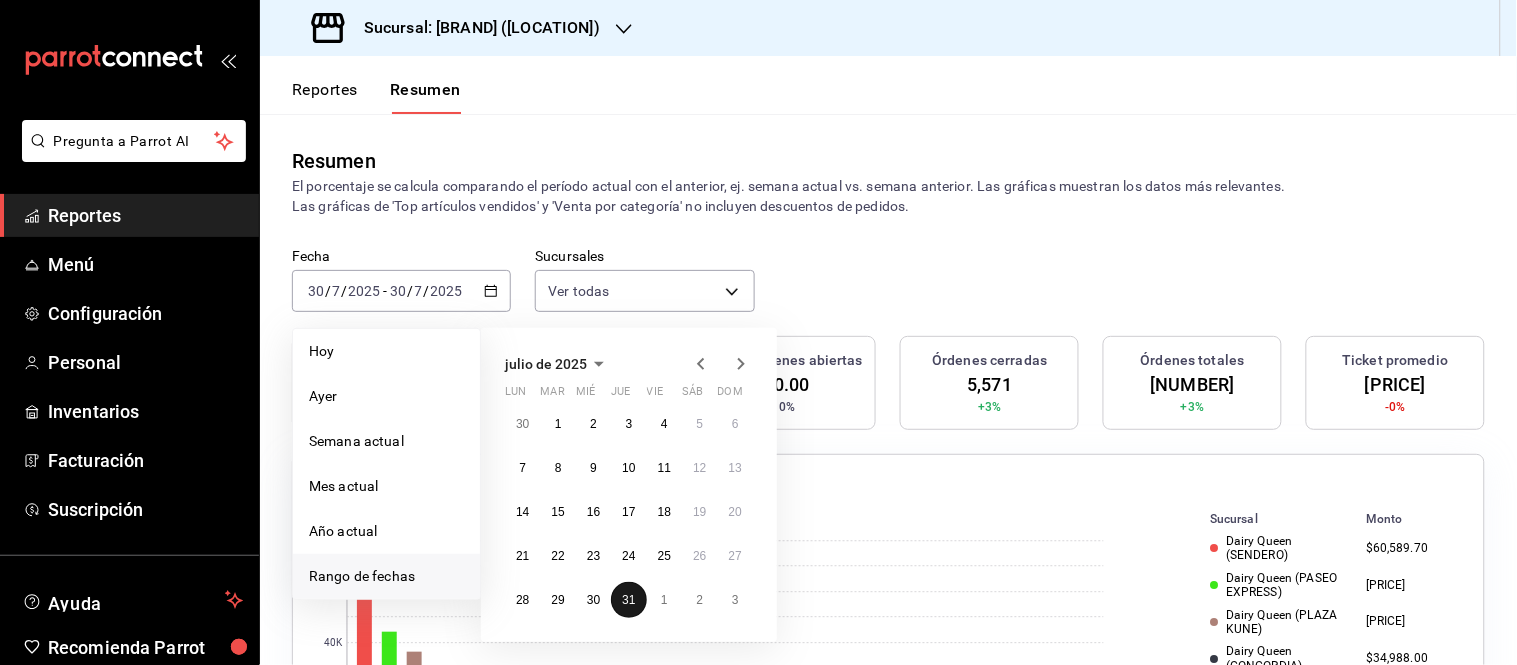 click on "31" at bounding box center (628, 600) 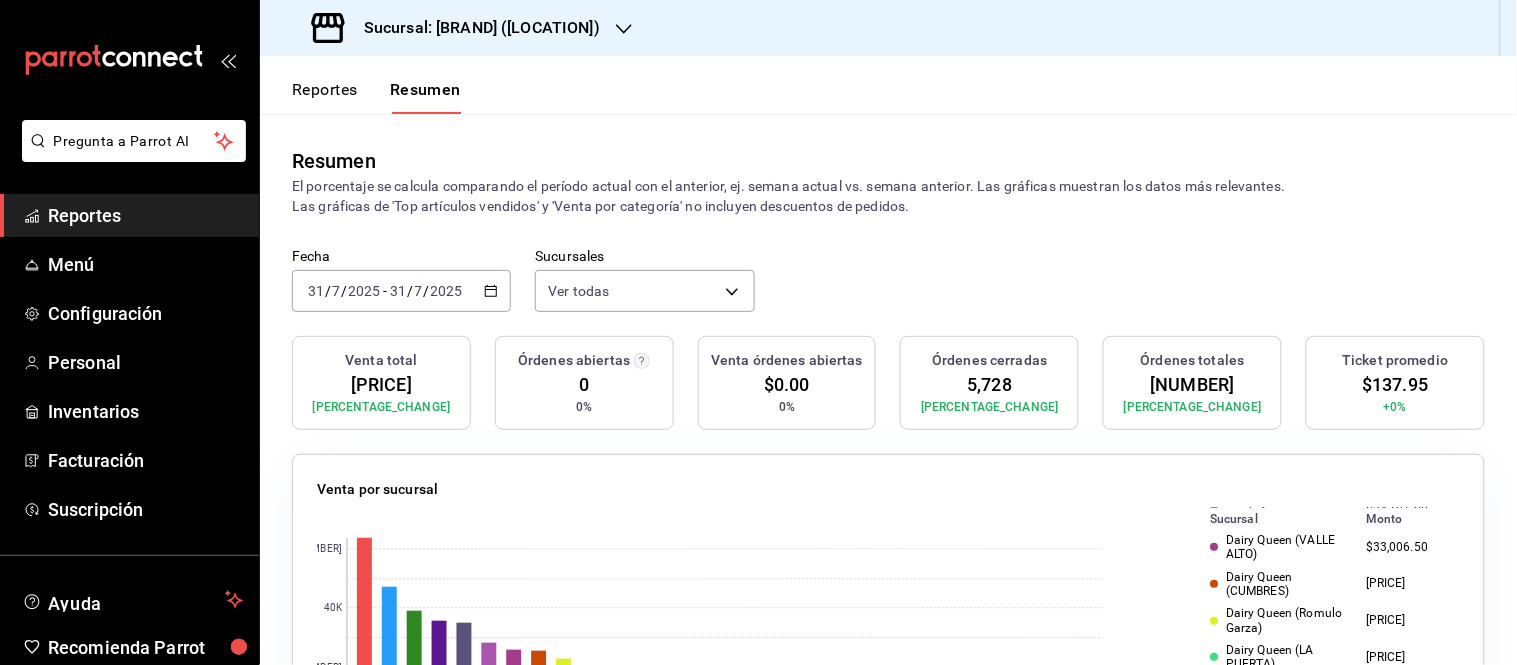 scroll, scrollTop: 444, scrollLeft: 0, axis: vertical 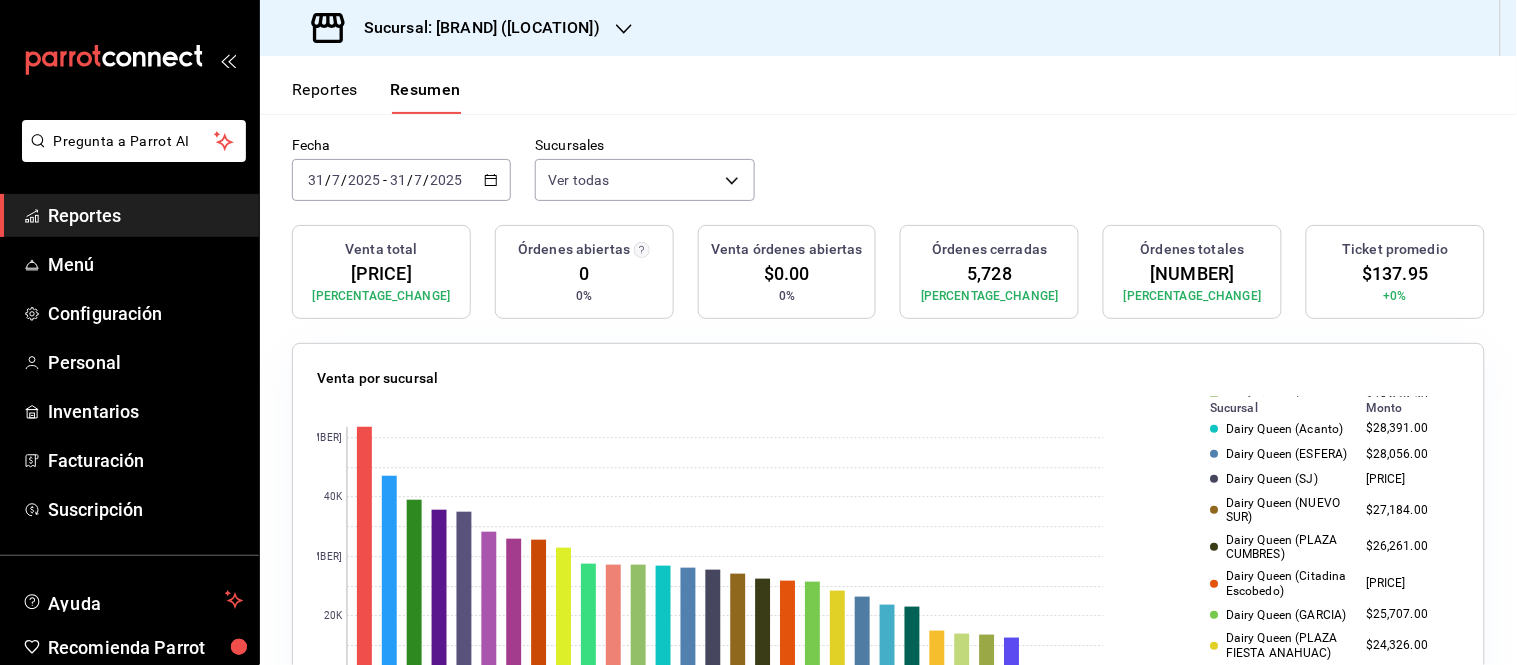 click 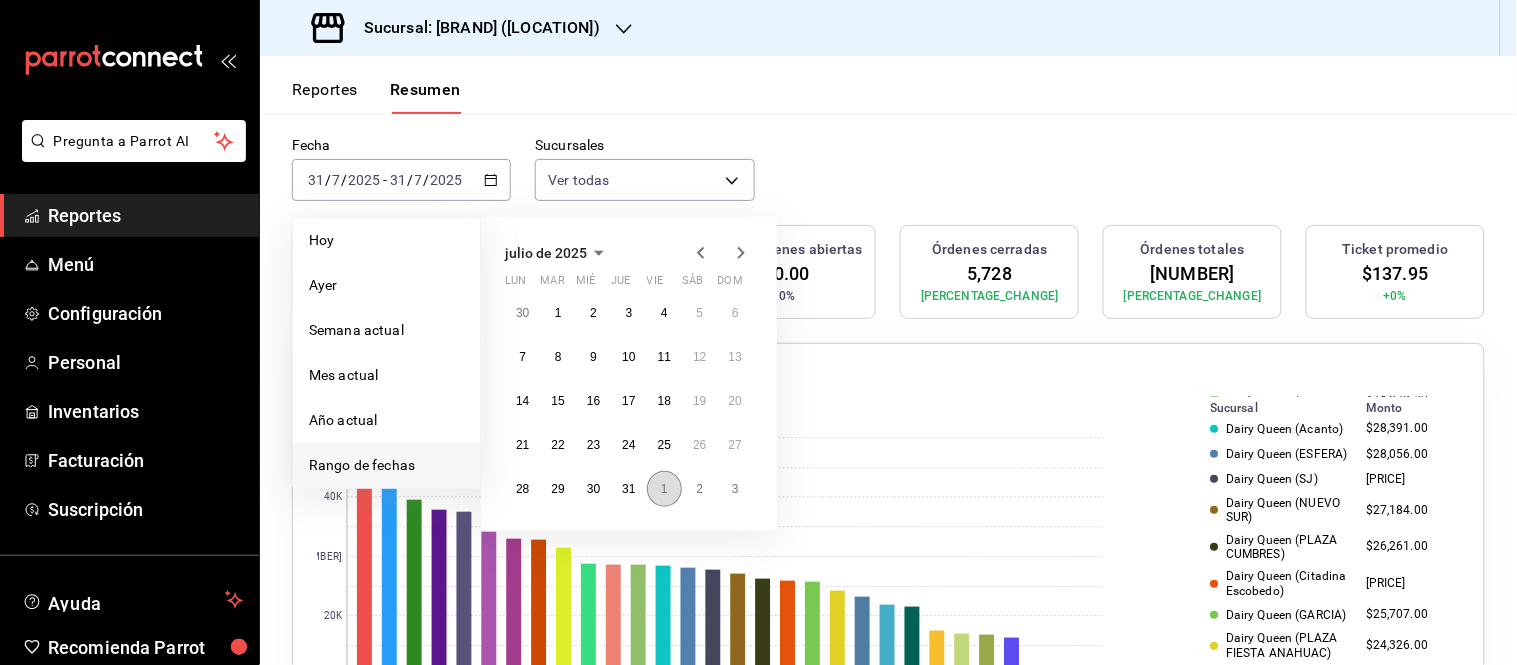 click on "1" at bounding box center (664, 489) 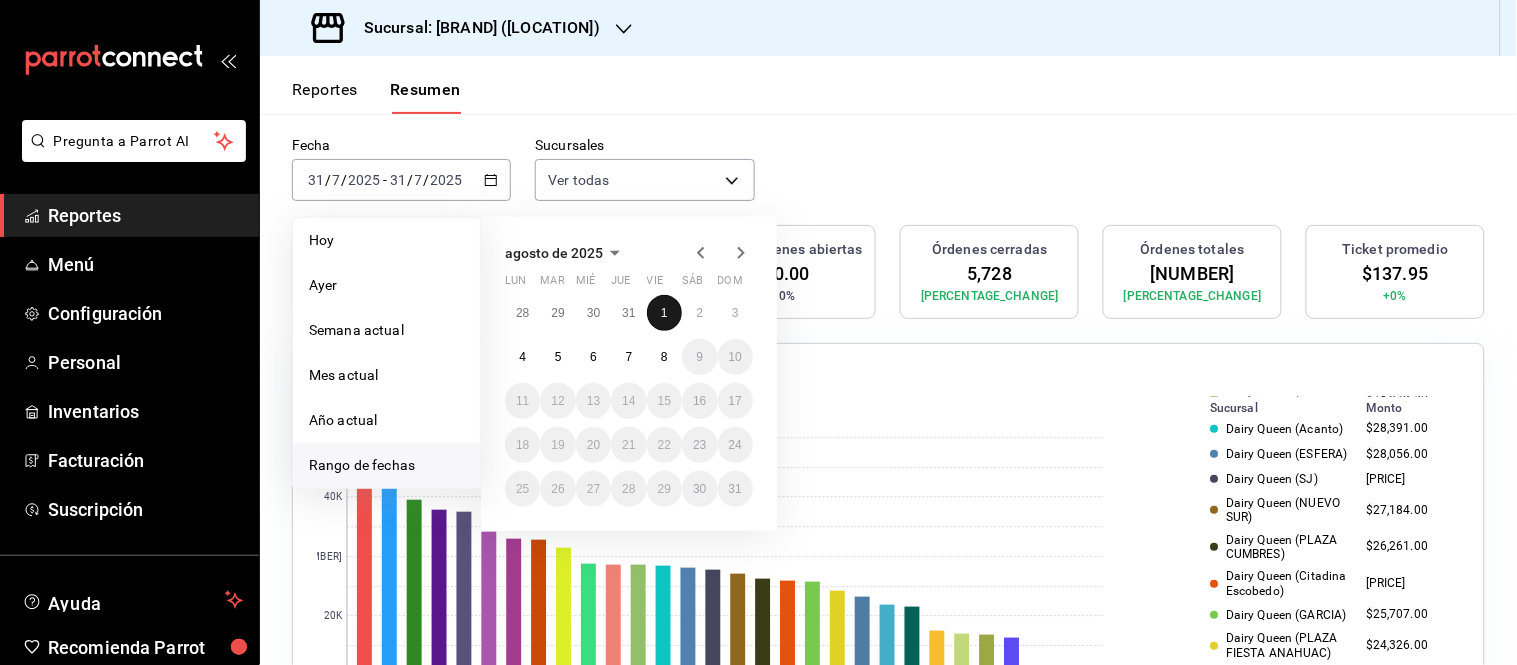 click on "1" at bounding box center (664, 313) 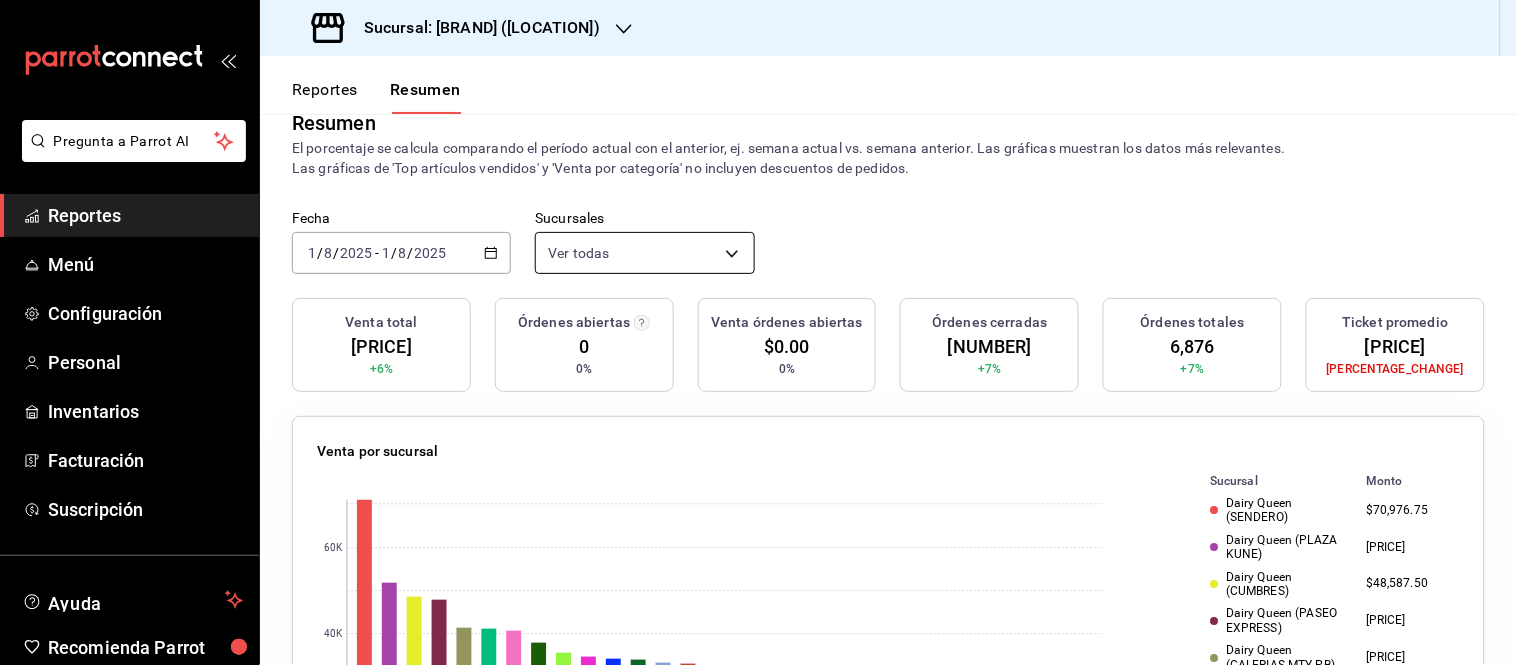 scroll, scrollTop: 0, scrollLeft: 0, axis: both 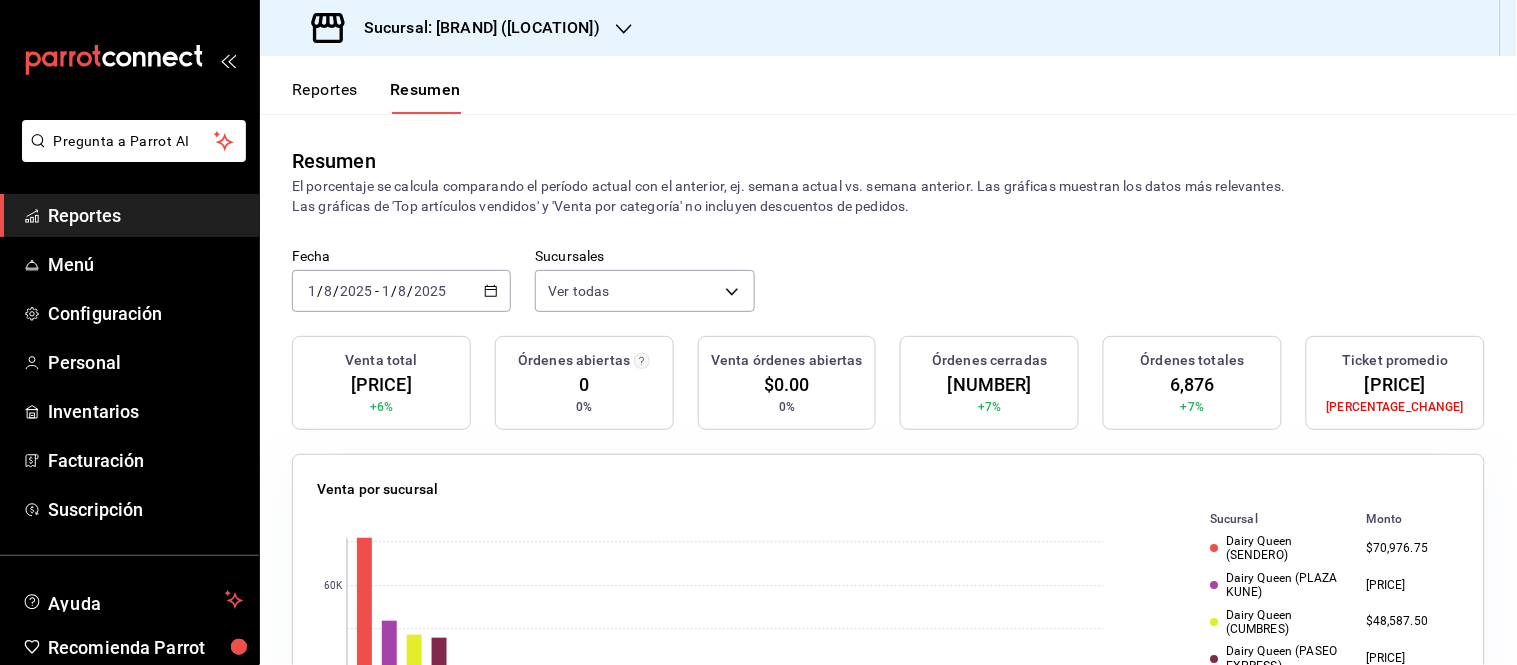 click 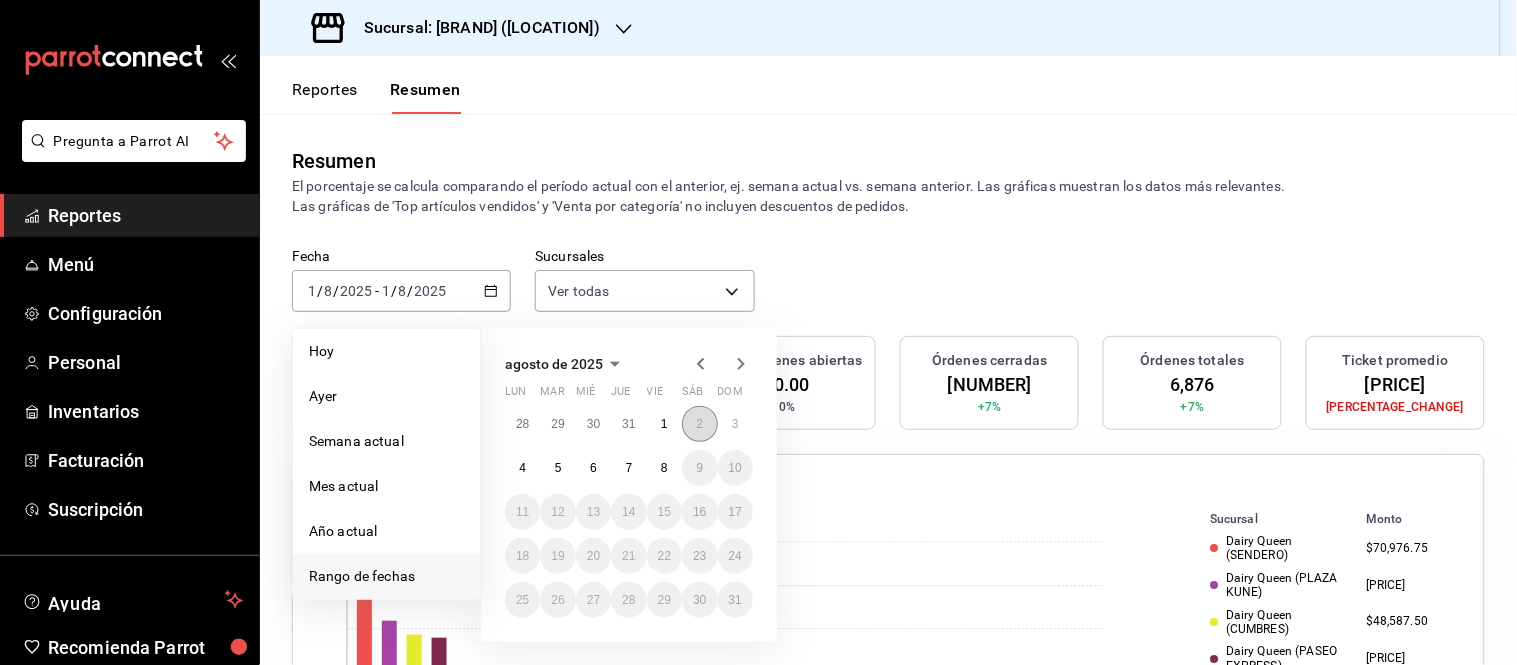 click on "2" at bounding box center (699, 424) 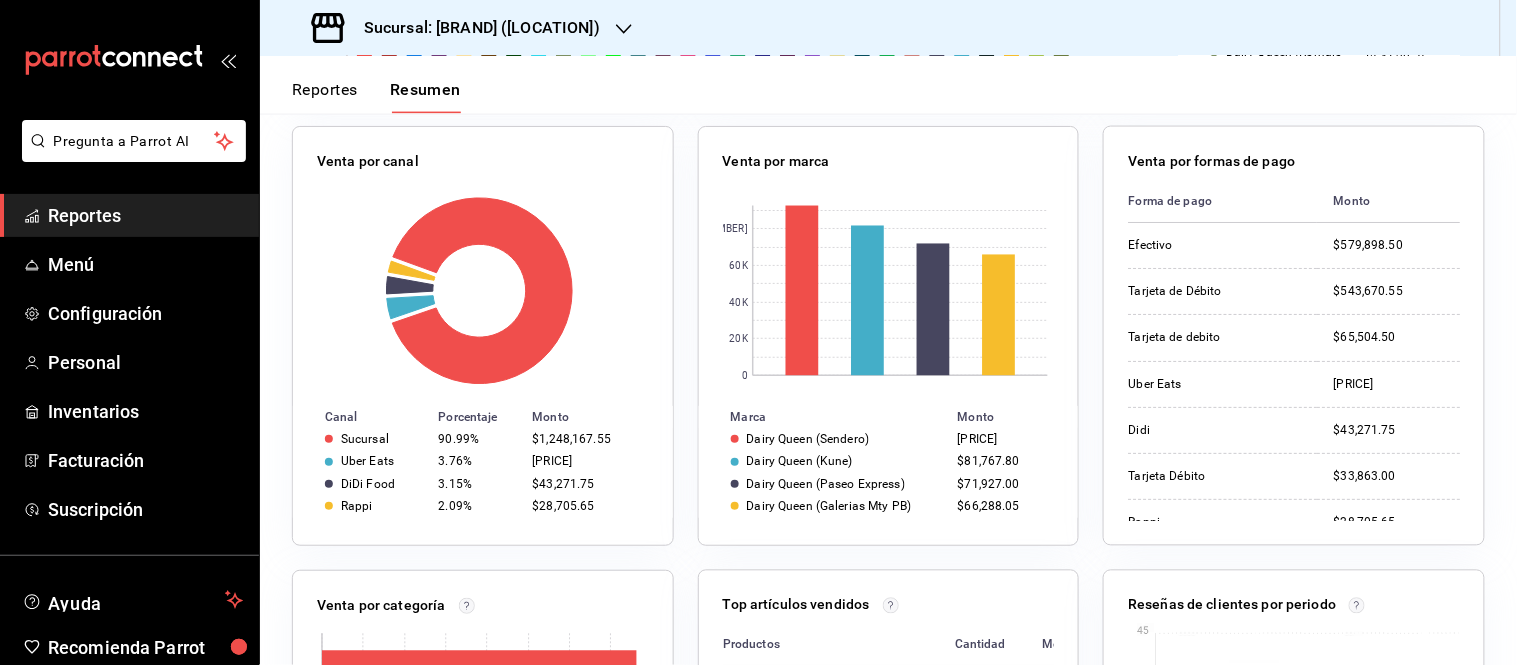 scroll, scrollTop: 777, scrollLeft: 0, axis: vertical 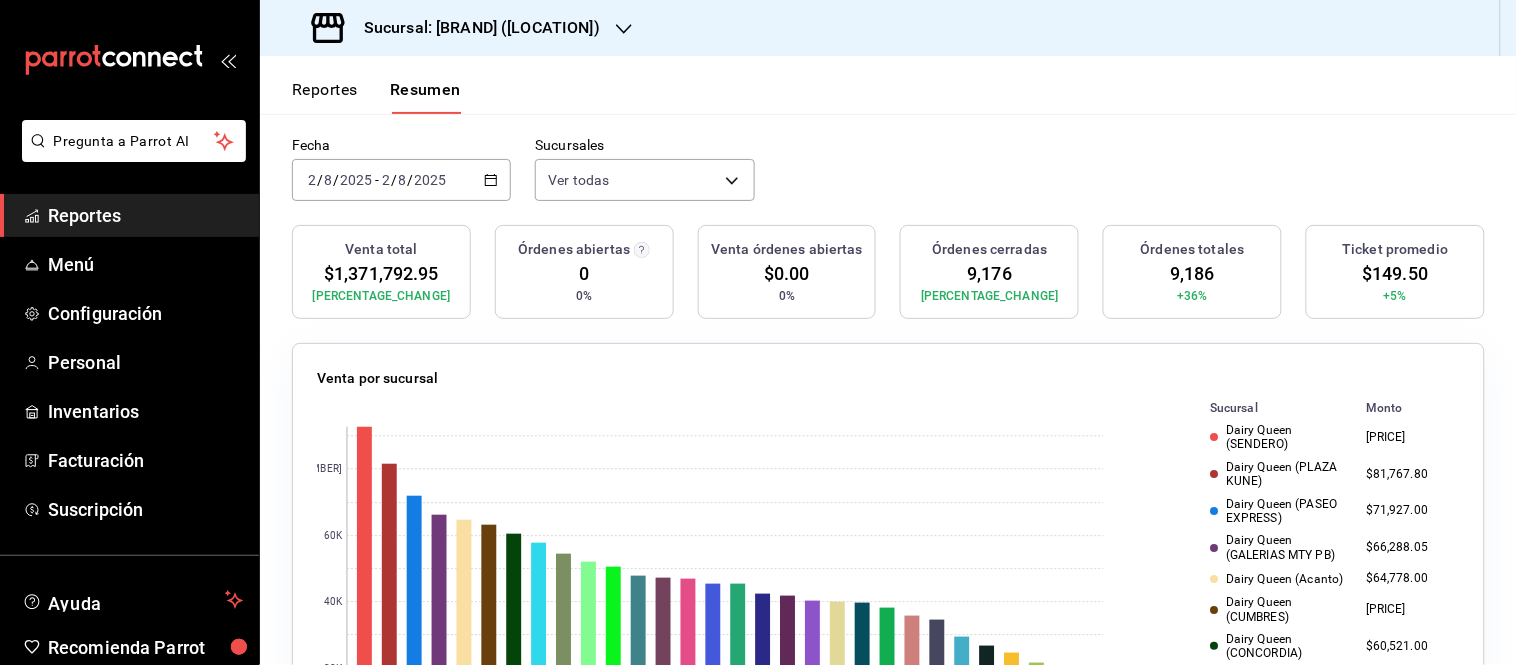 click on "2025-08-02 2 / 8 / 2025 - 2025-08-02 2 / 8 / 2025" at bounding box center [401, 180] 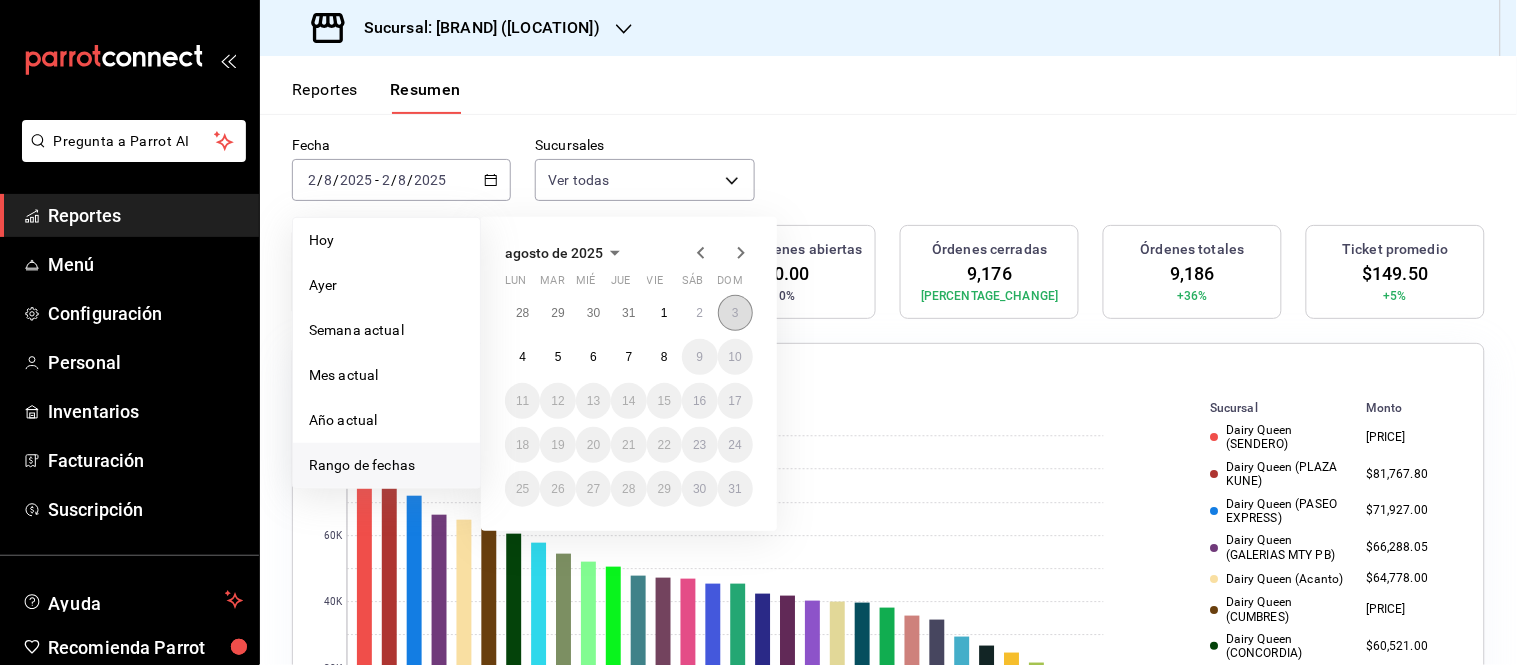click on "3" at bounding box center (735, 313) 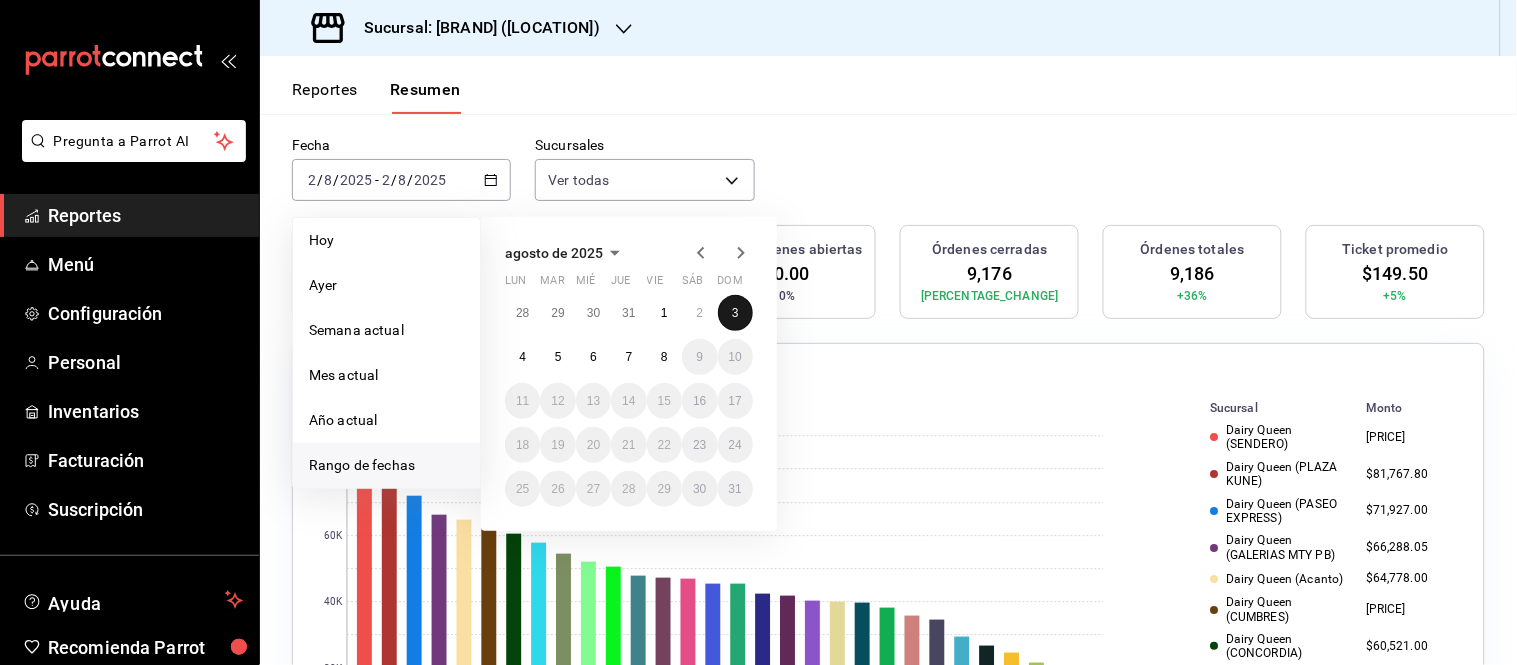 click on "3" at bounding box center (735, 313) 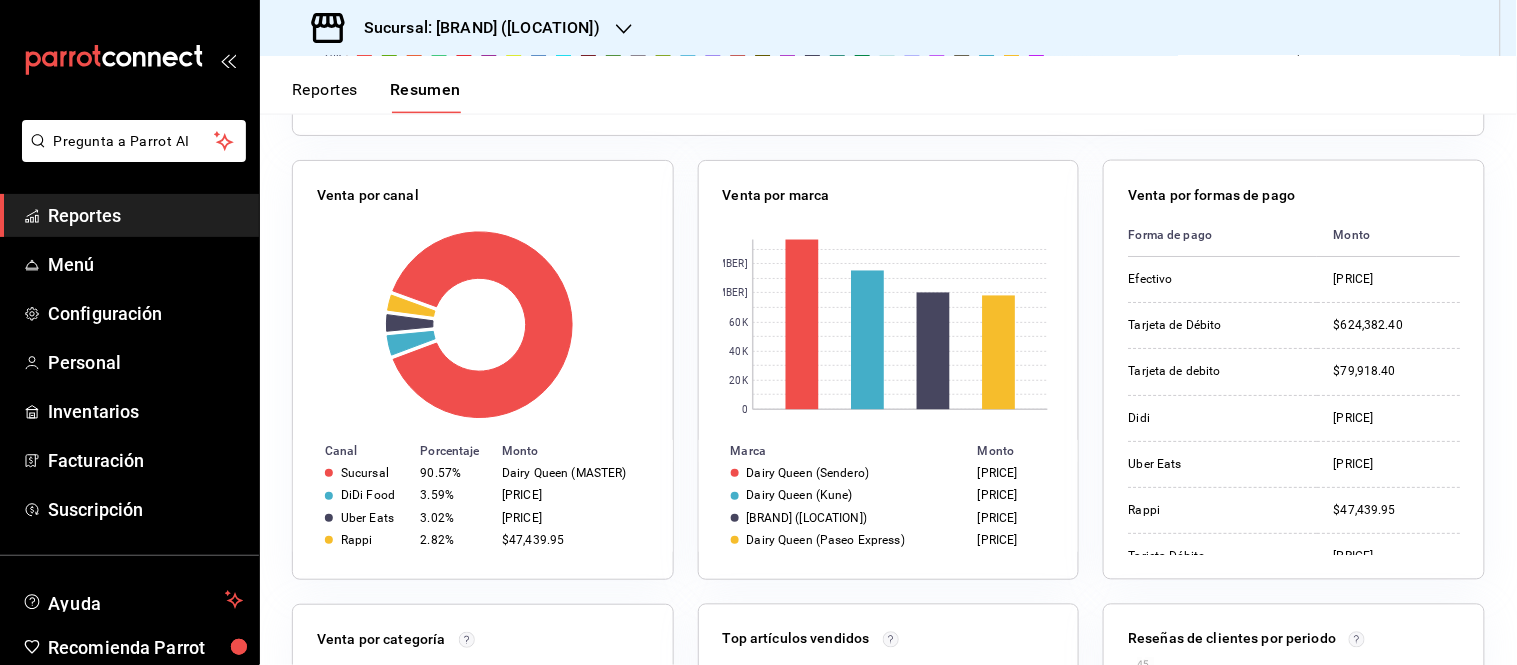 scroll, scrollTop: 777, scrollLeft: 0, axis: vertical 